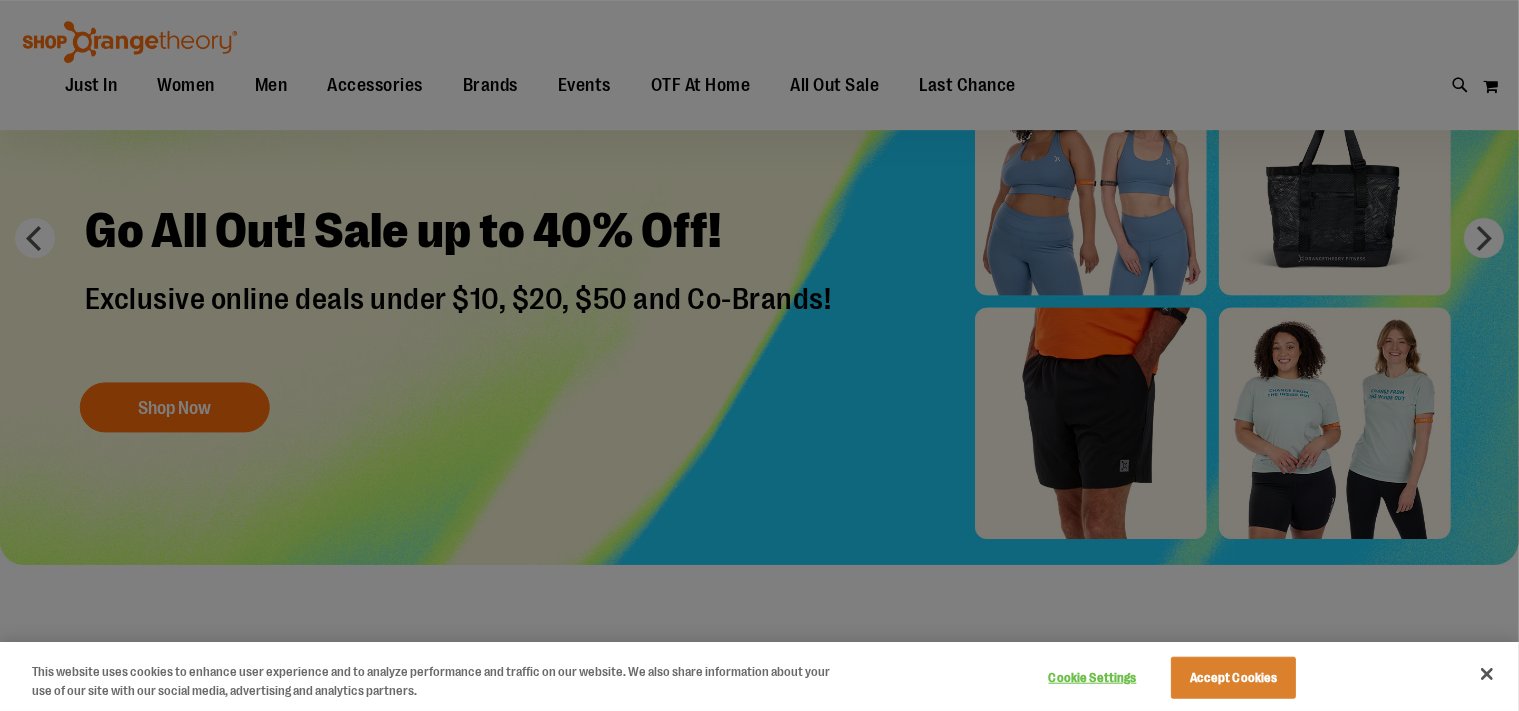 scroll, scrollTop: 286, scrollLeft: 0, axis: vertical 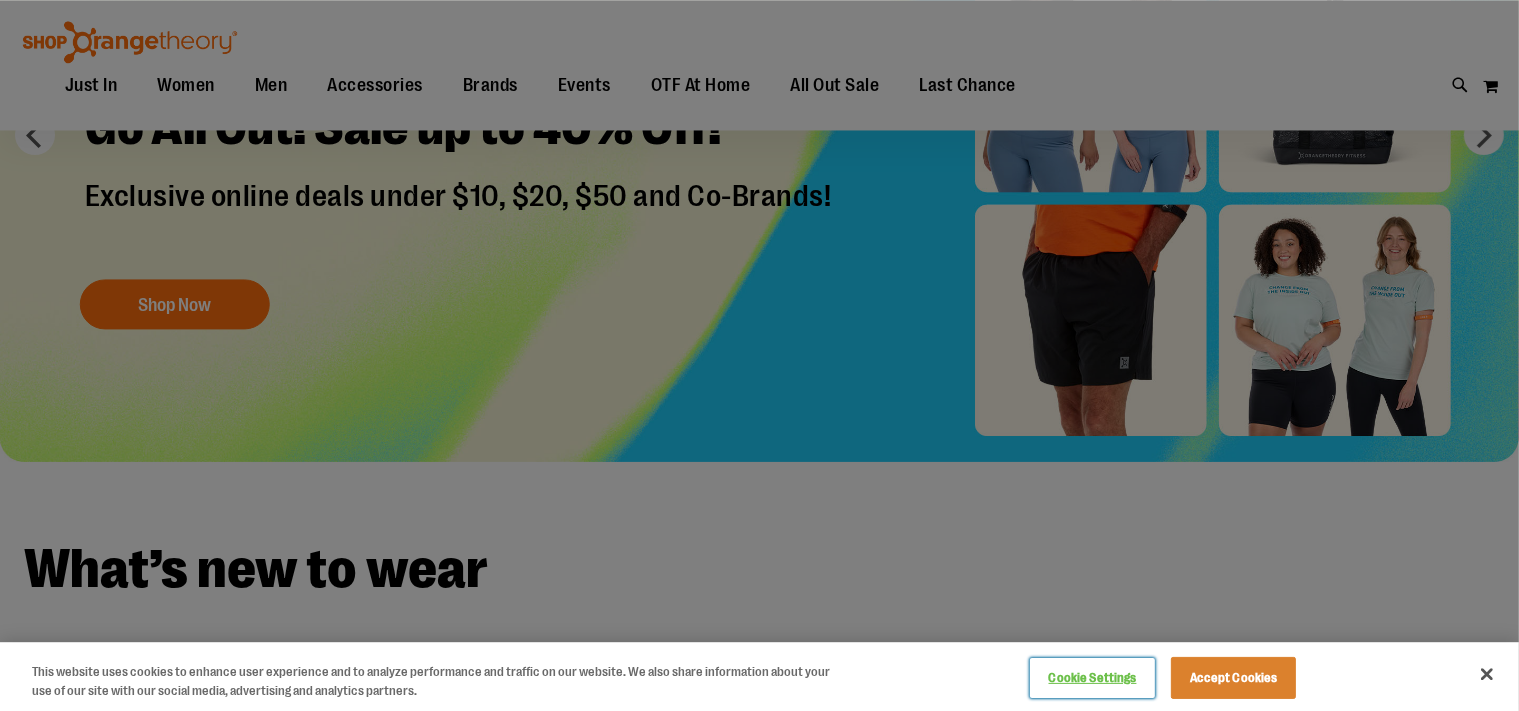 click on "Cookie Settings" at bounding box center [1092, 678] 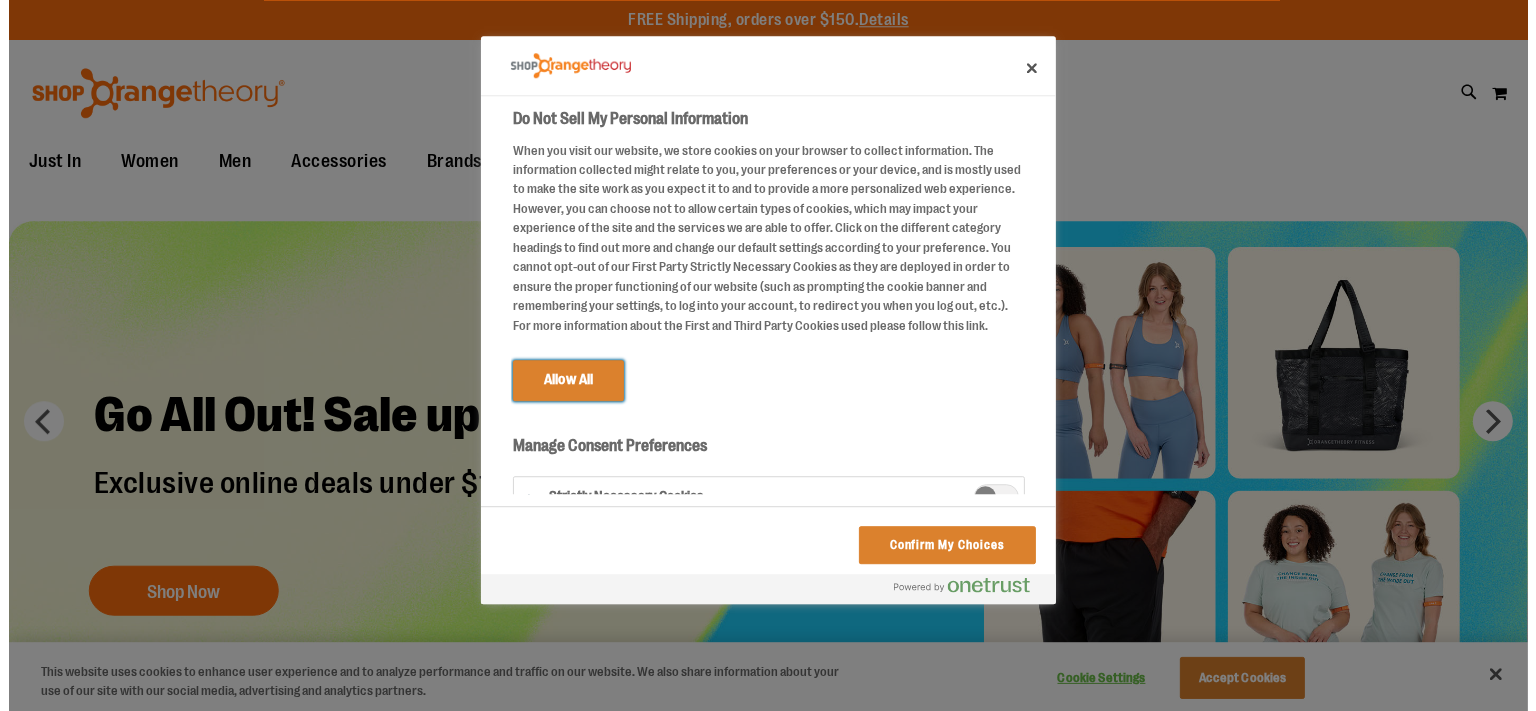 scroll, scrollTop: 0, scrollLeft: 0, axis: both 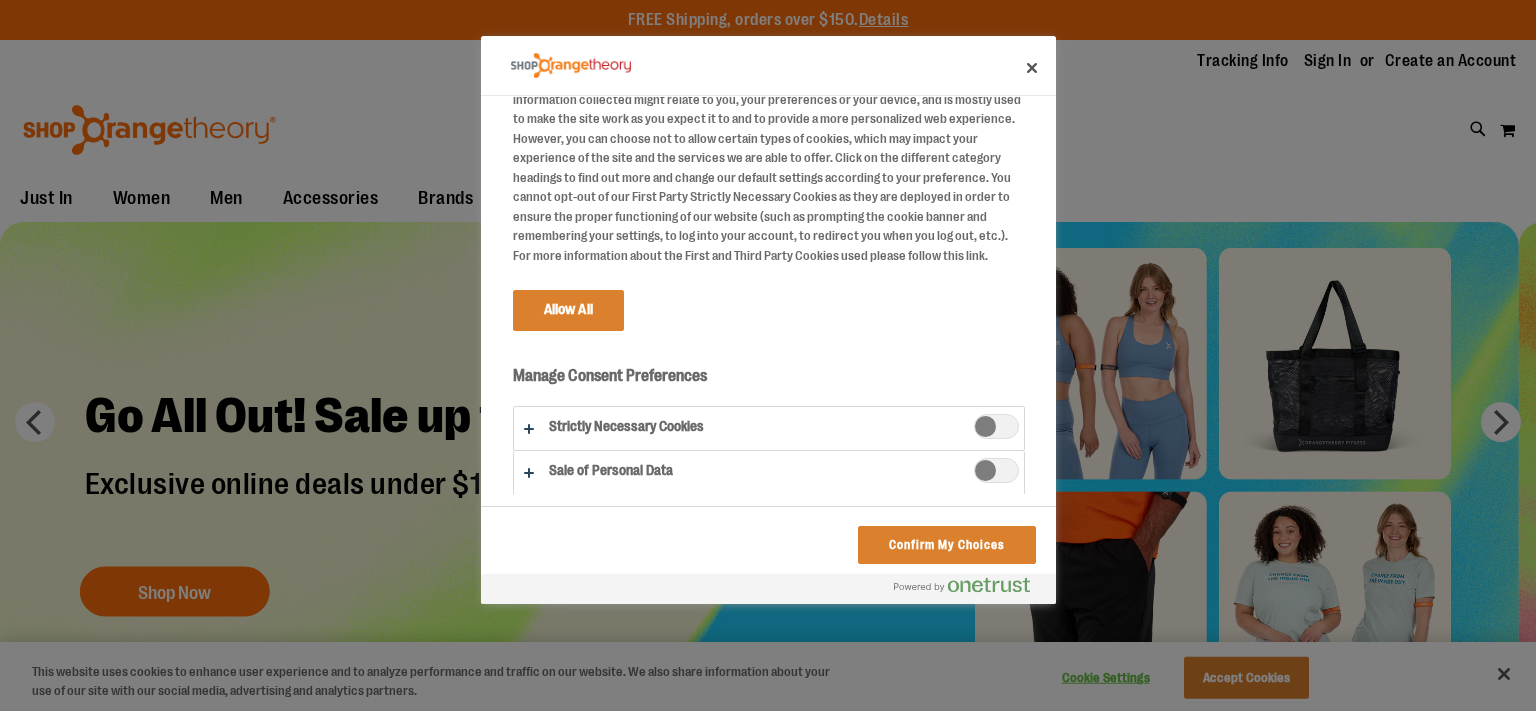 click at bounding box center (996, 426) 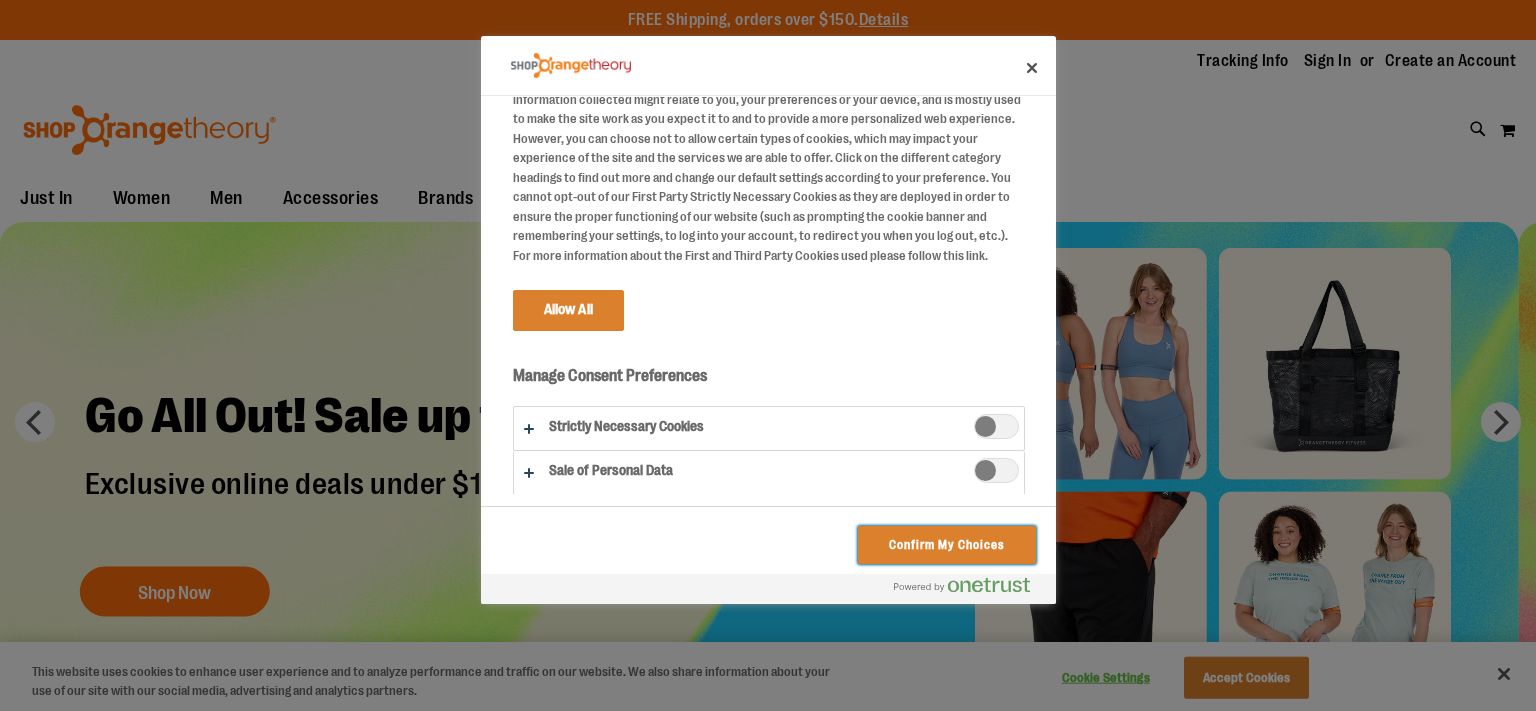click on "Confirm My Choices" at bounding box center [946, 545] 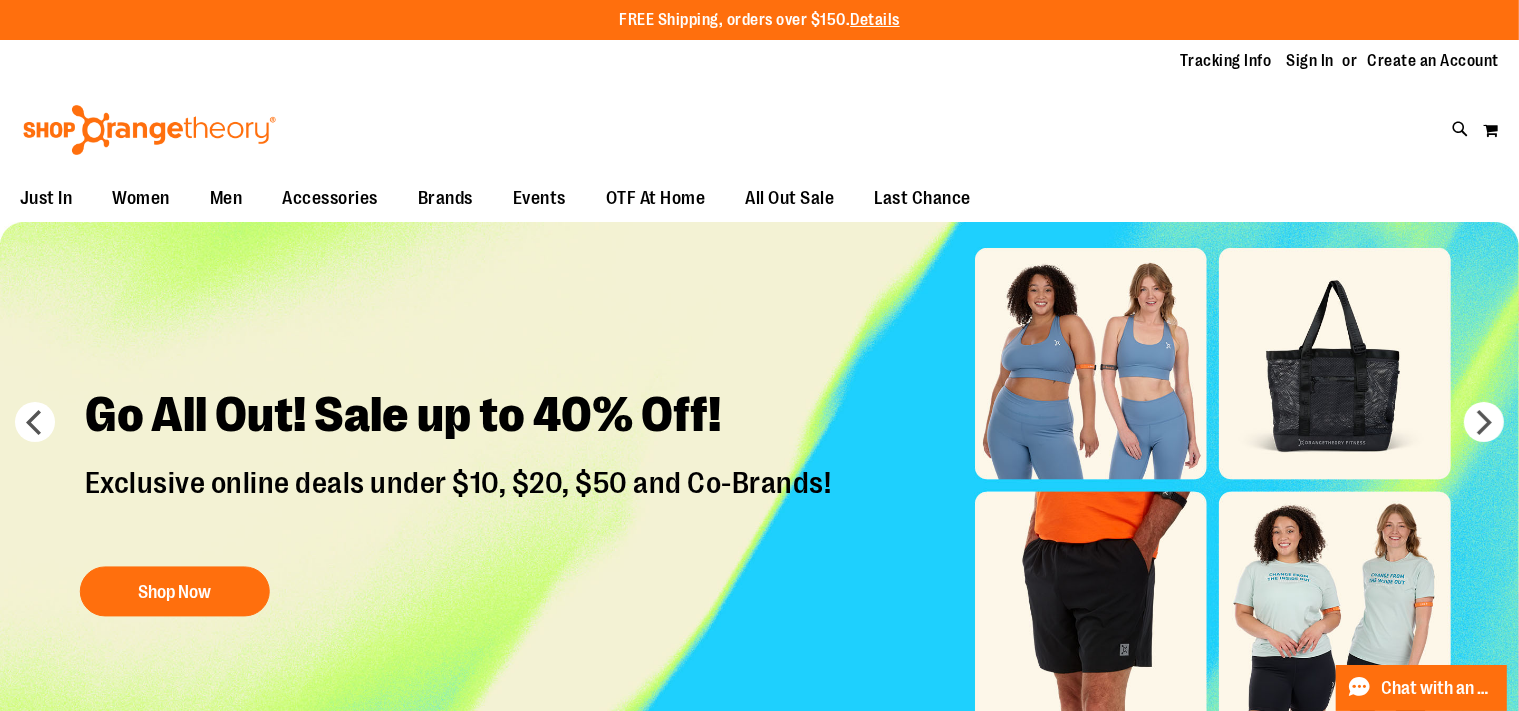 scroll, scrollTop: 70, scrollLeft: 0, axis: vertical 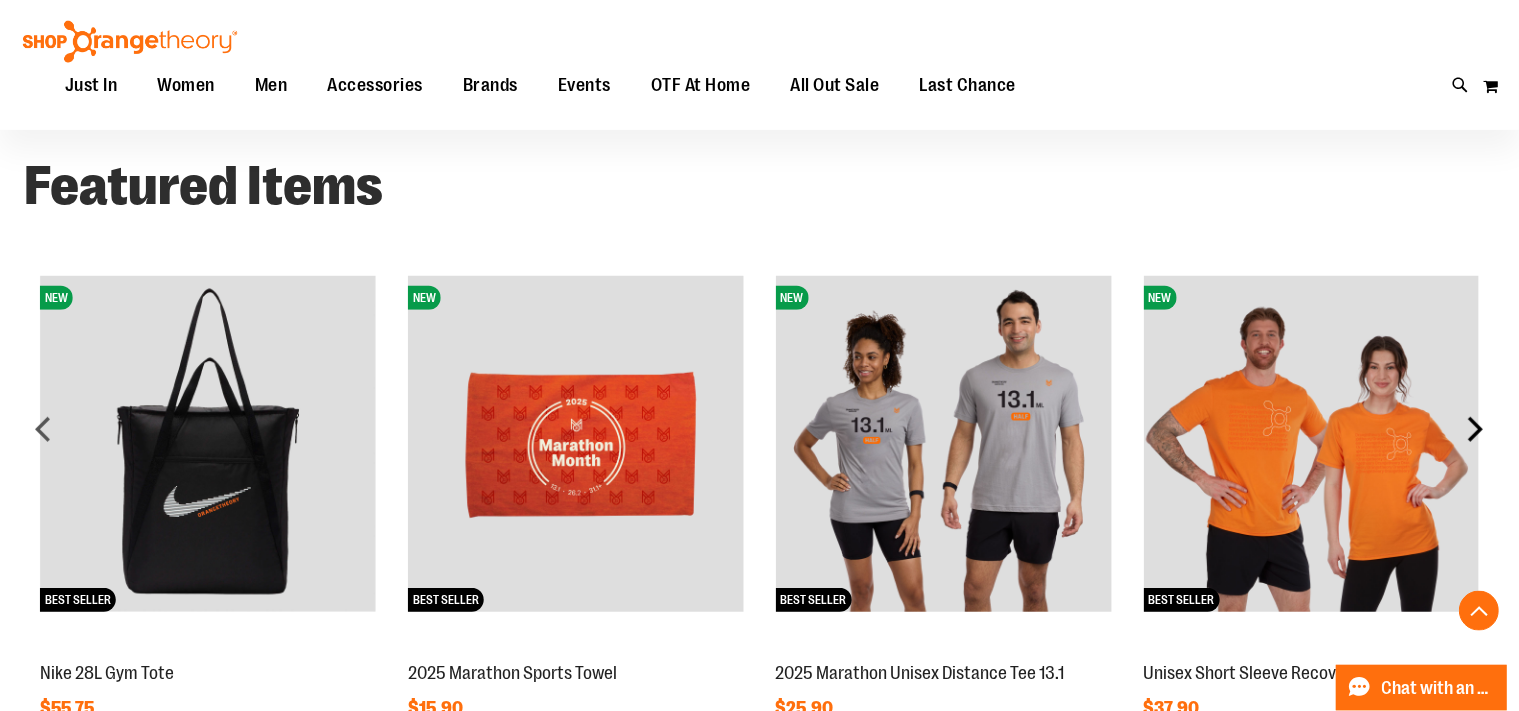 click on "next" at bounding box center [1475, 429] 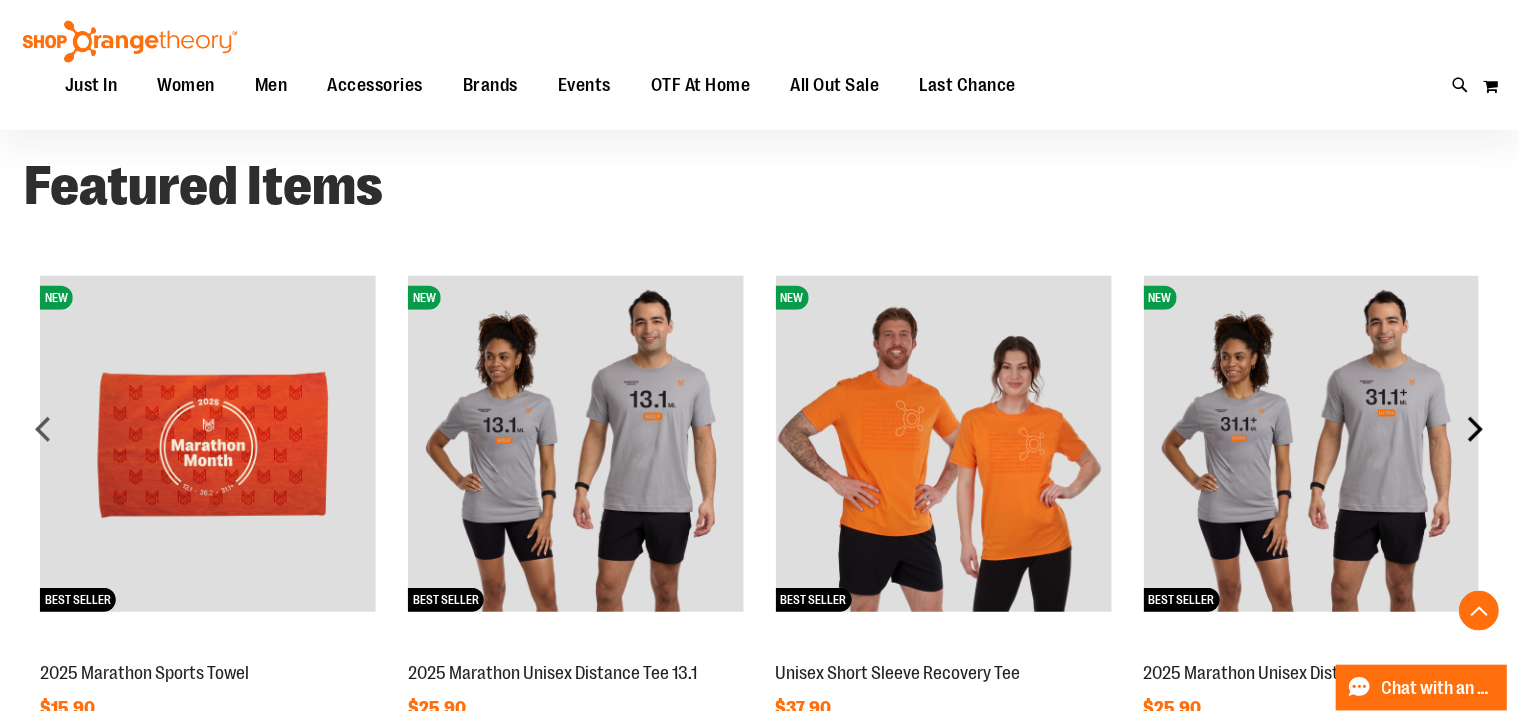 click on "next" at bounding box center (1475, 429) 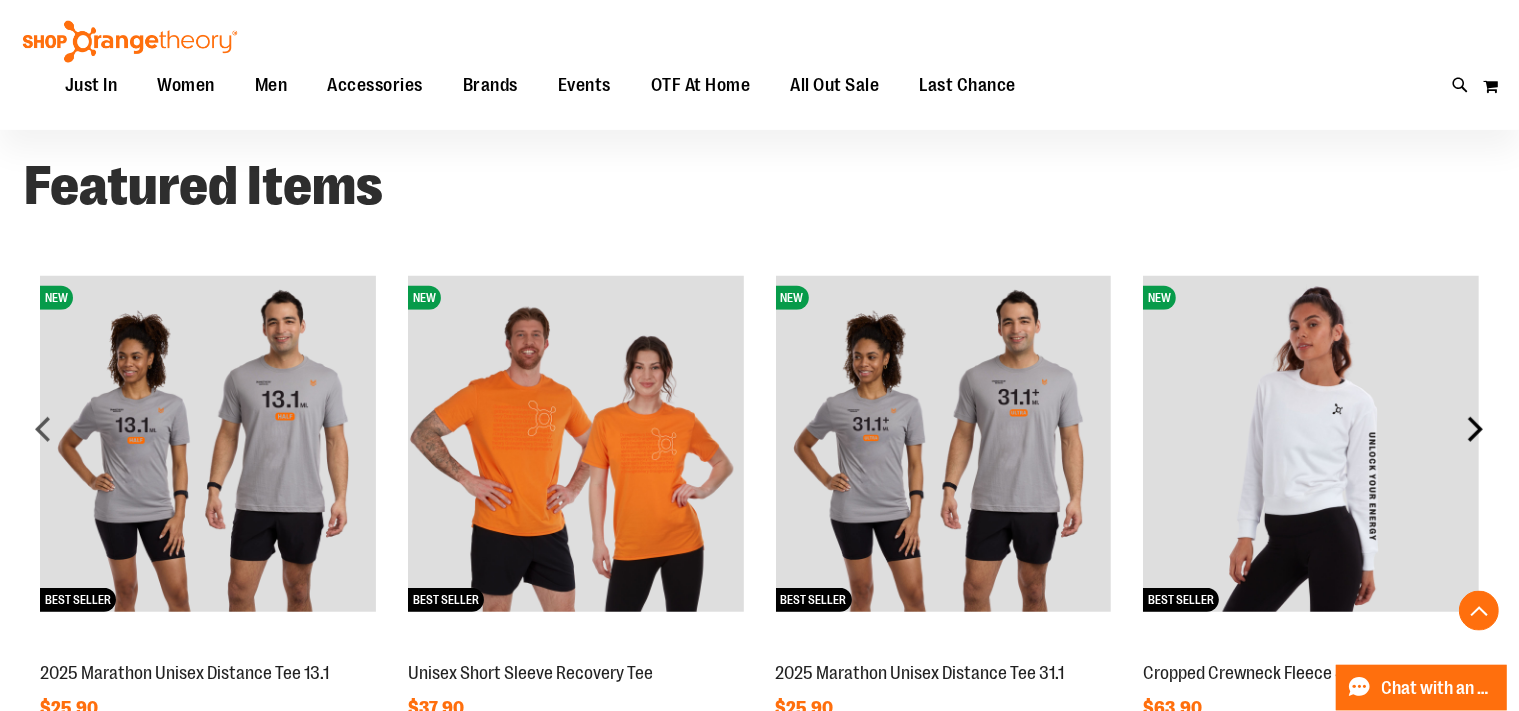 click on "next" at bounding box center [1475, 429] 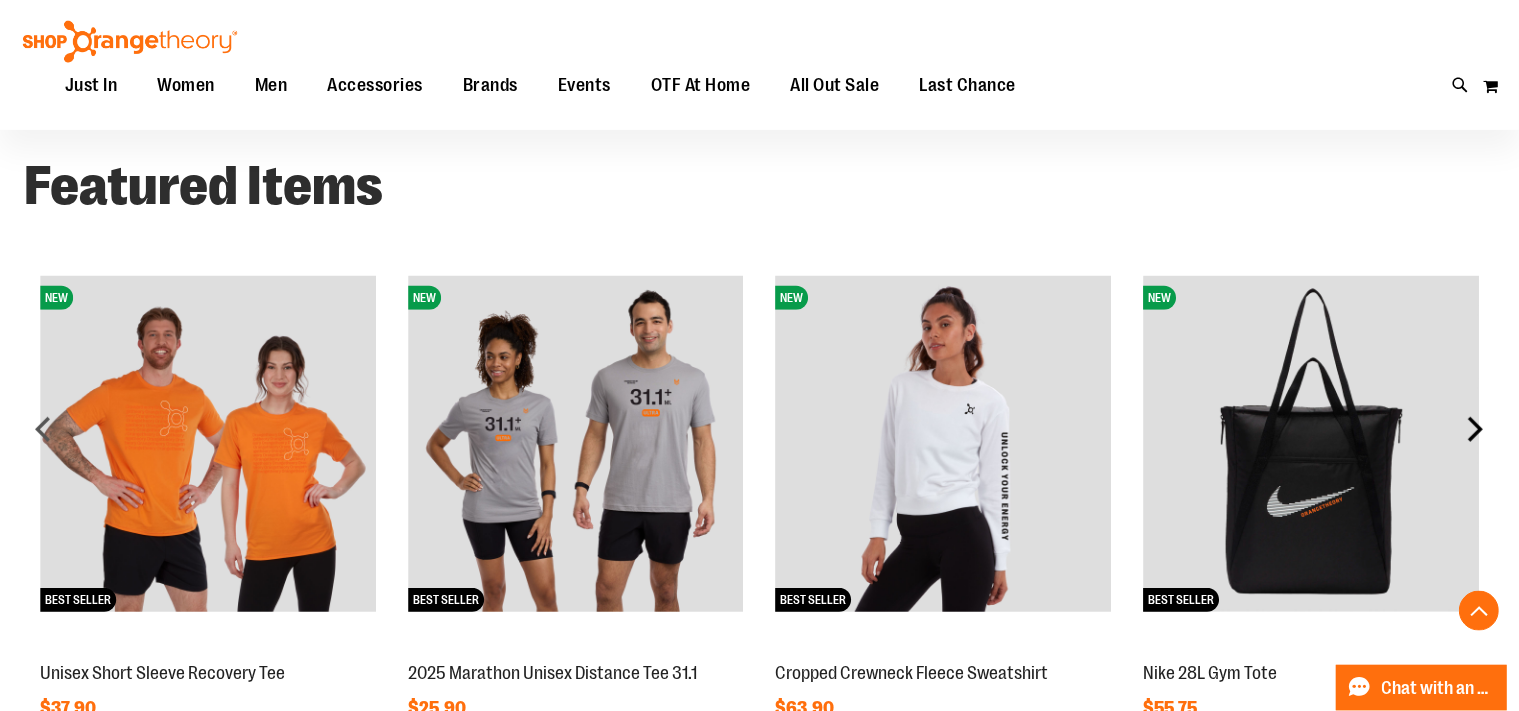 click on "next" at bounding box center (1475, 429) 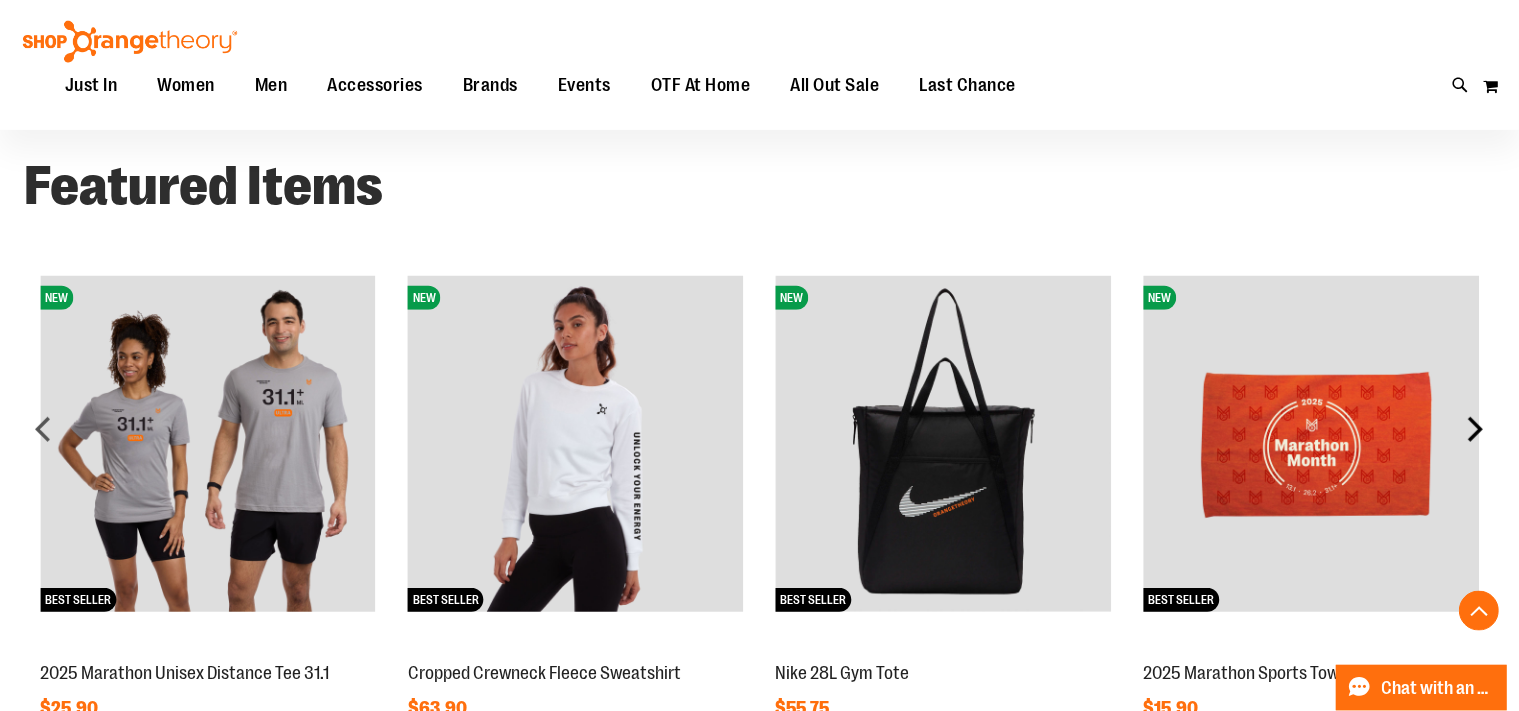 click on "next" at bounding box center (1475, 429) 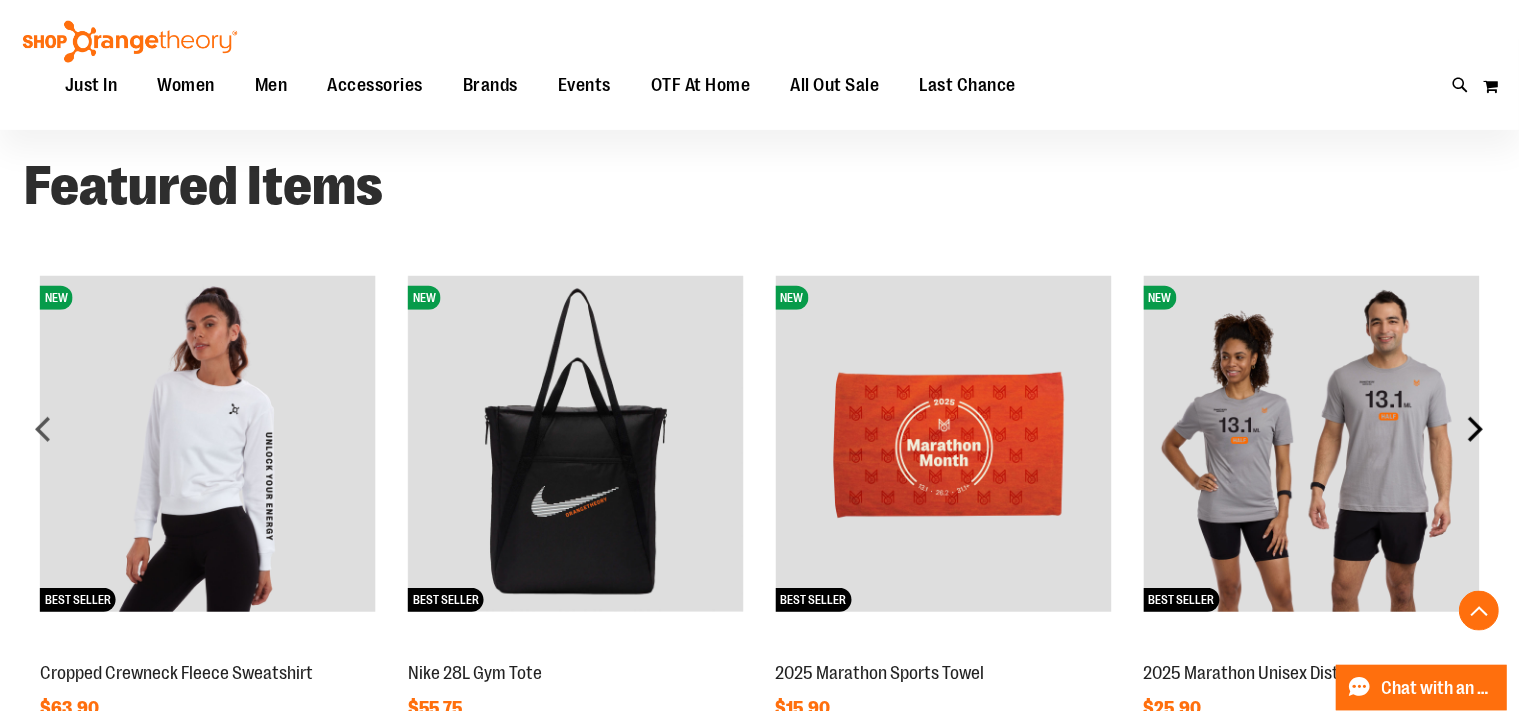 click on "next" at bounding box center (1475, 429) 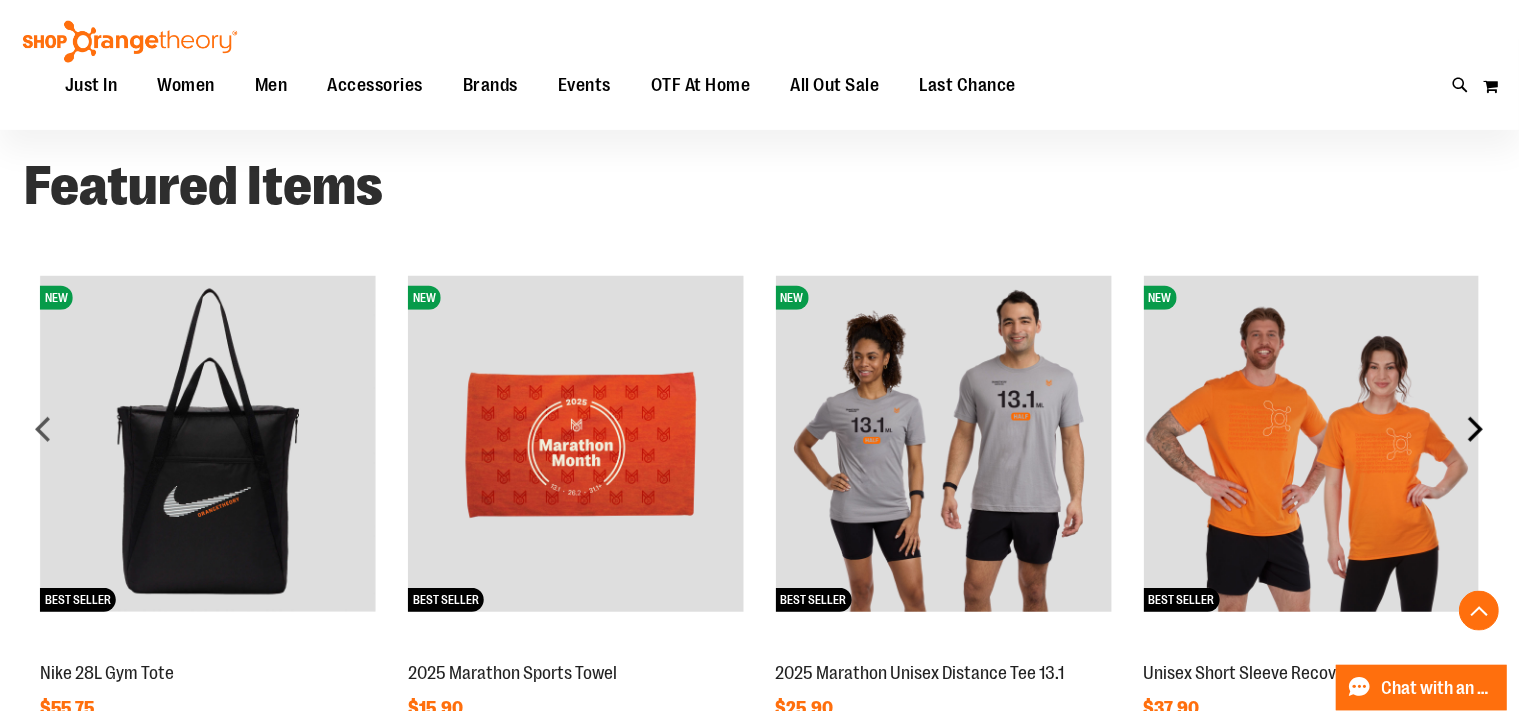 click on "next" at bounding box center (1475, 429) 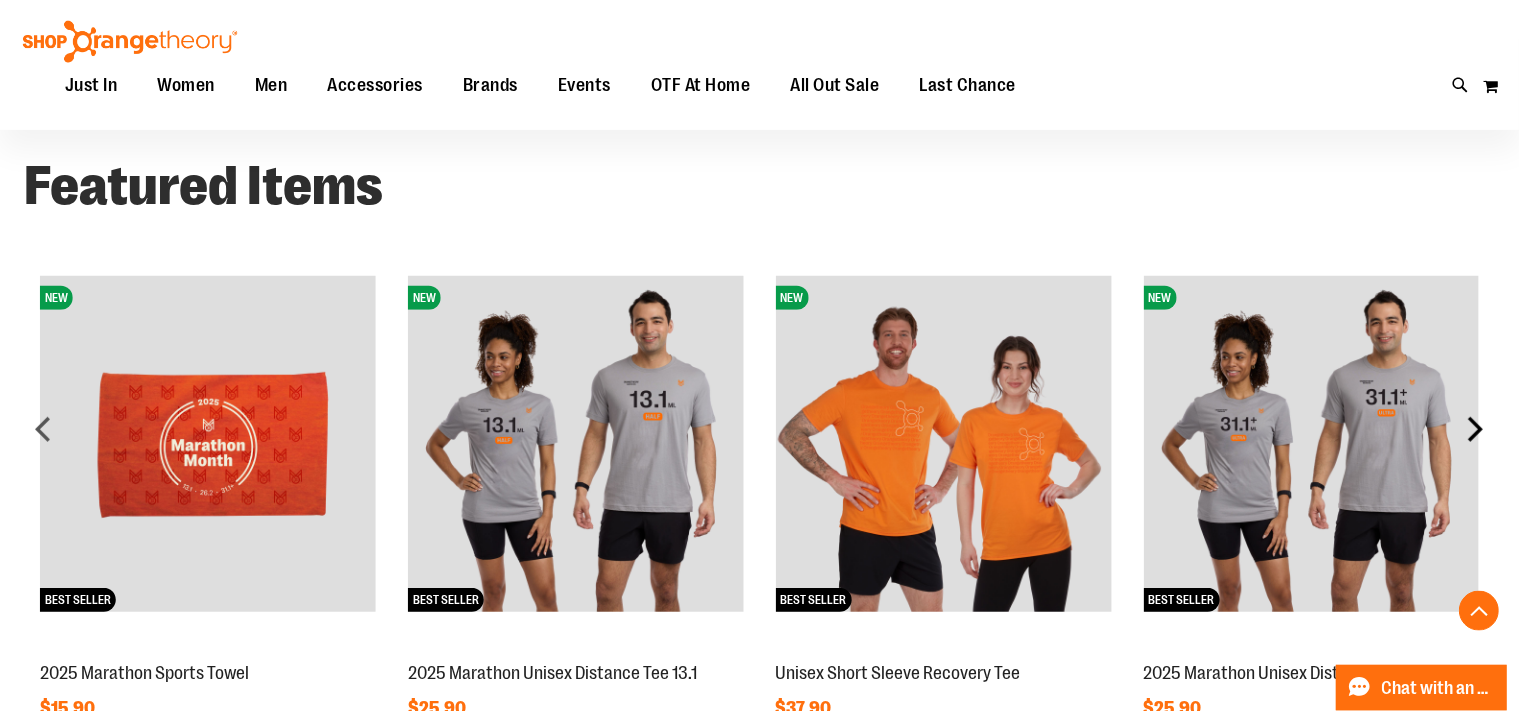 click on "next" at bounding box center [1475, 429] 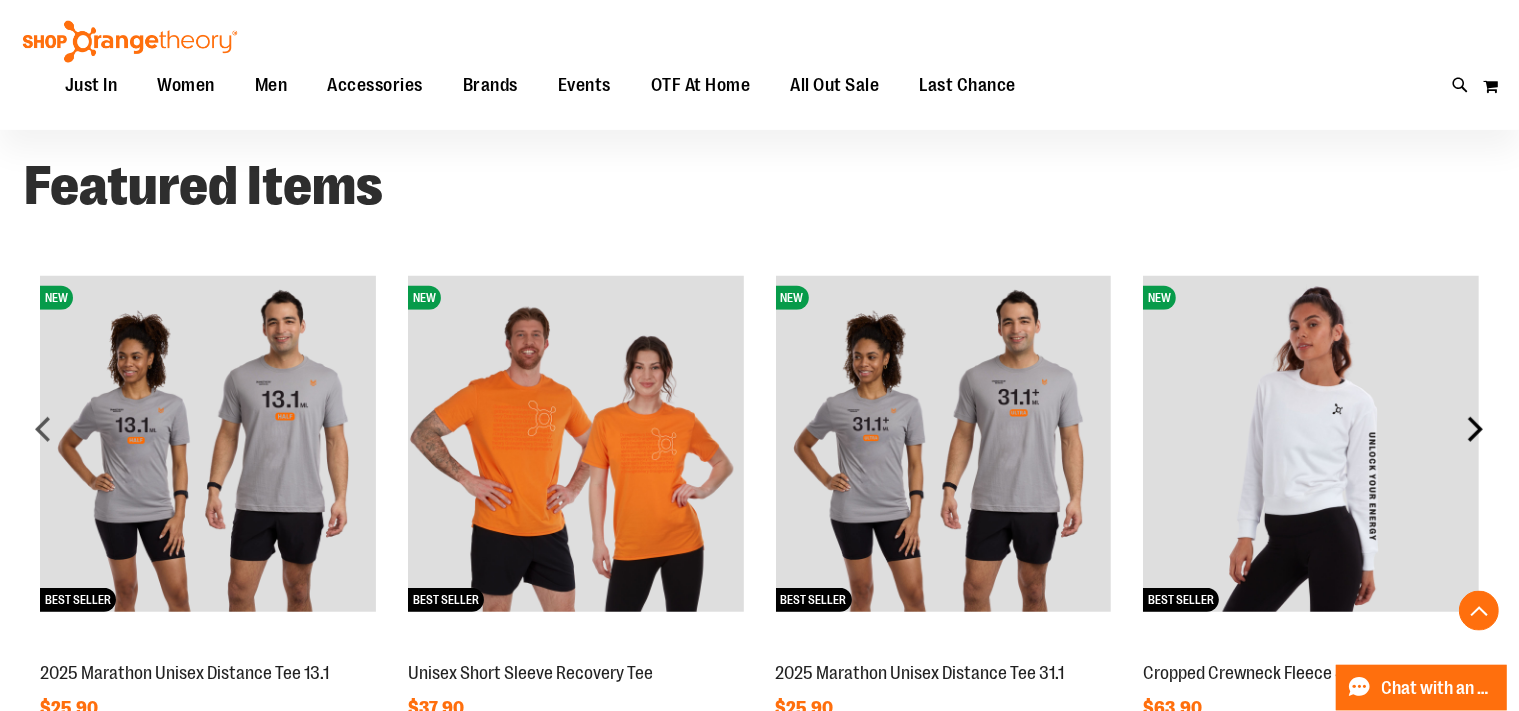 click on "next" at bounding box center (1475, 429) 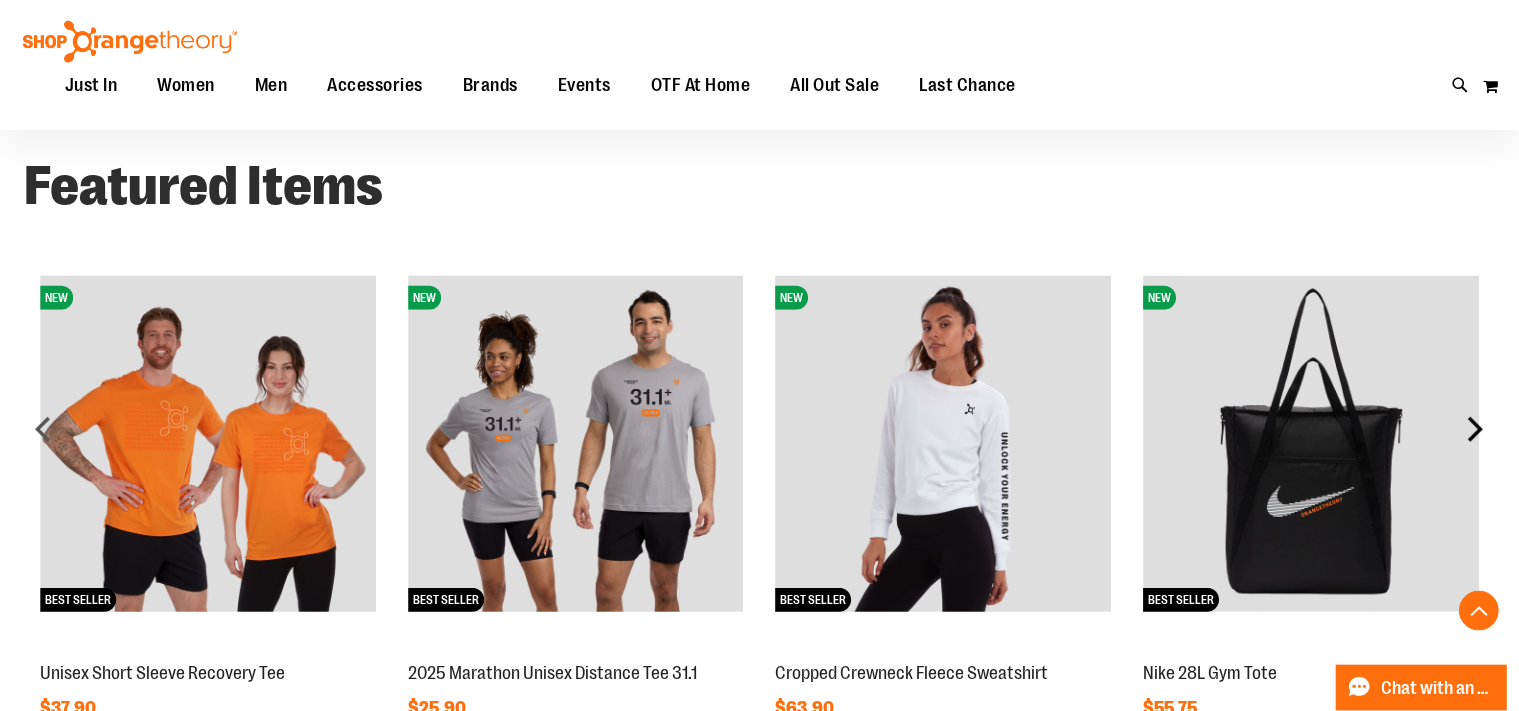 click on "next" at bounding box center [1475, 429] 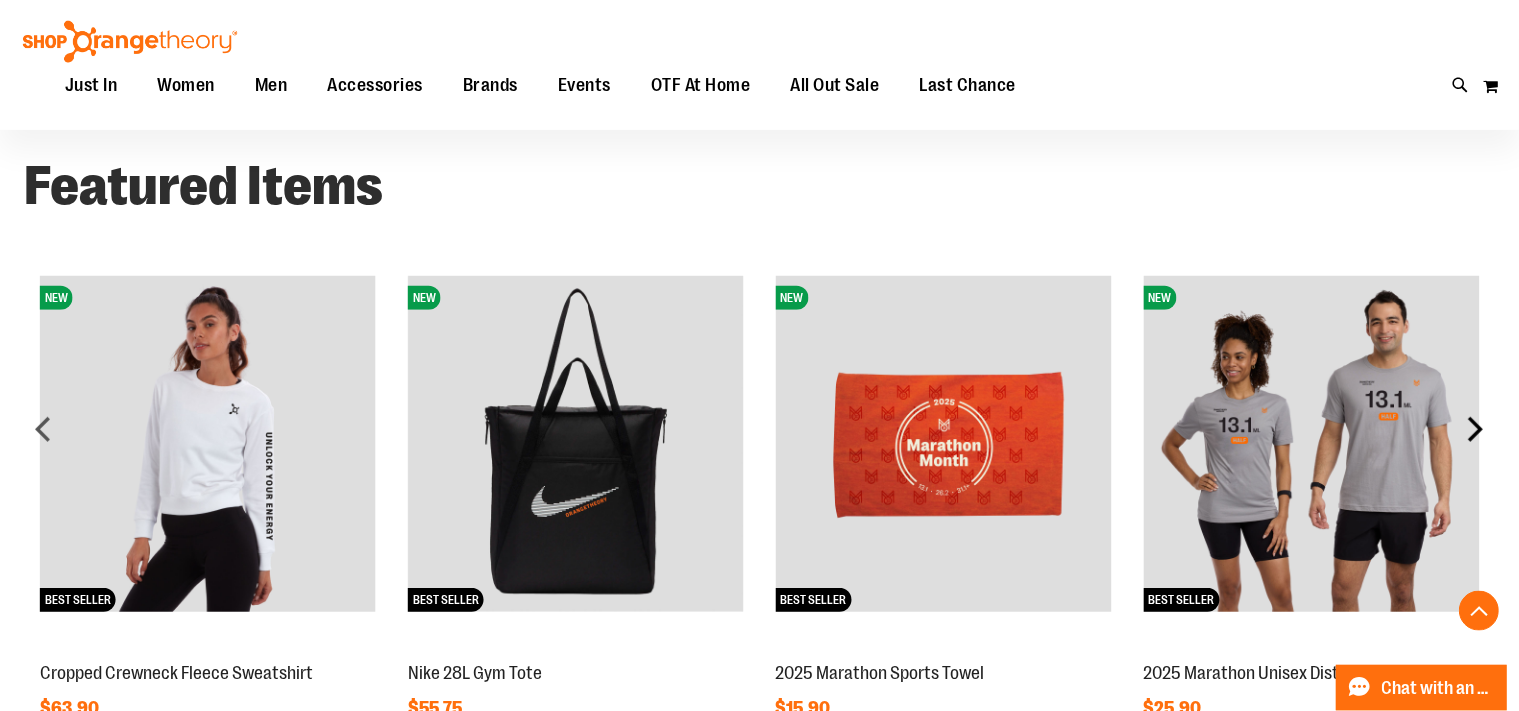 click on "next" at bounding box center [1475, 429] 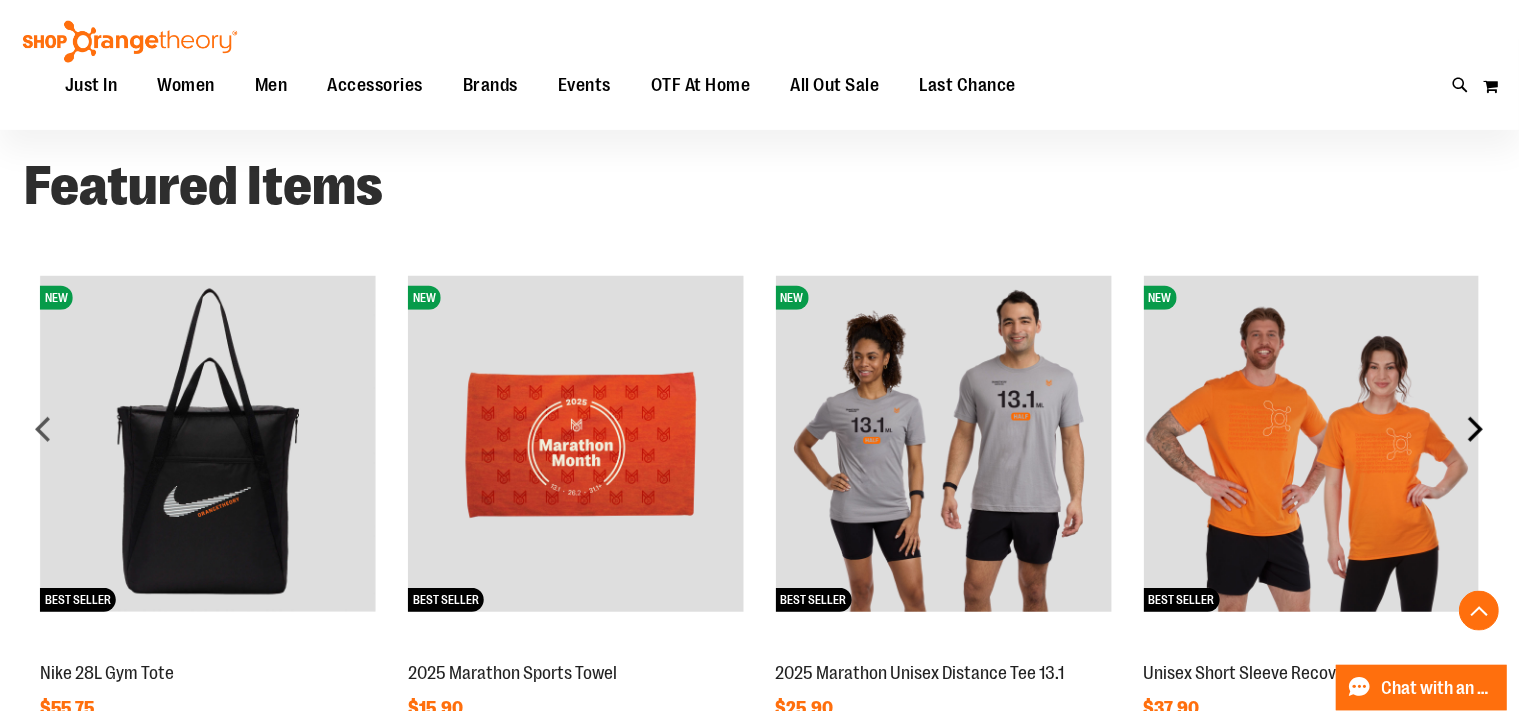 click on "next" at bounding box center (1475, 429) 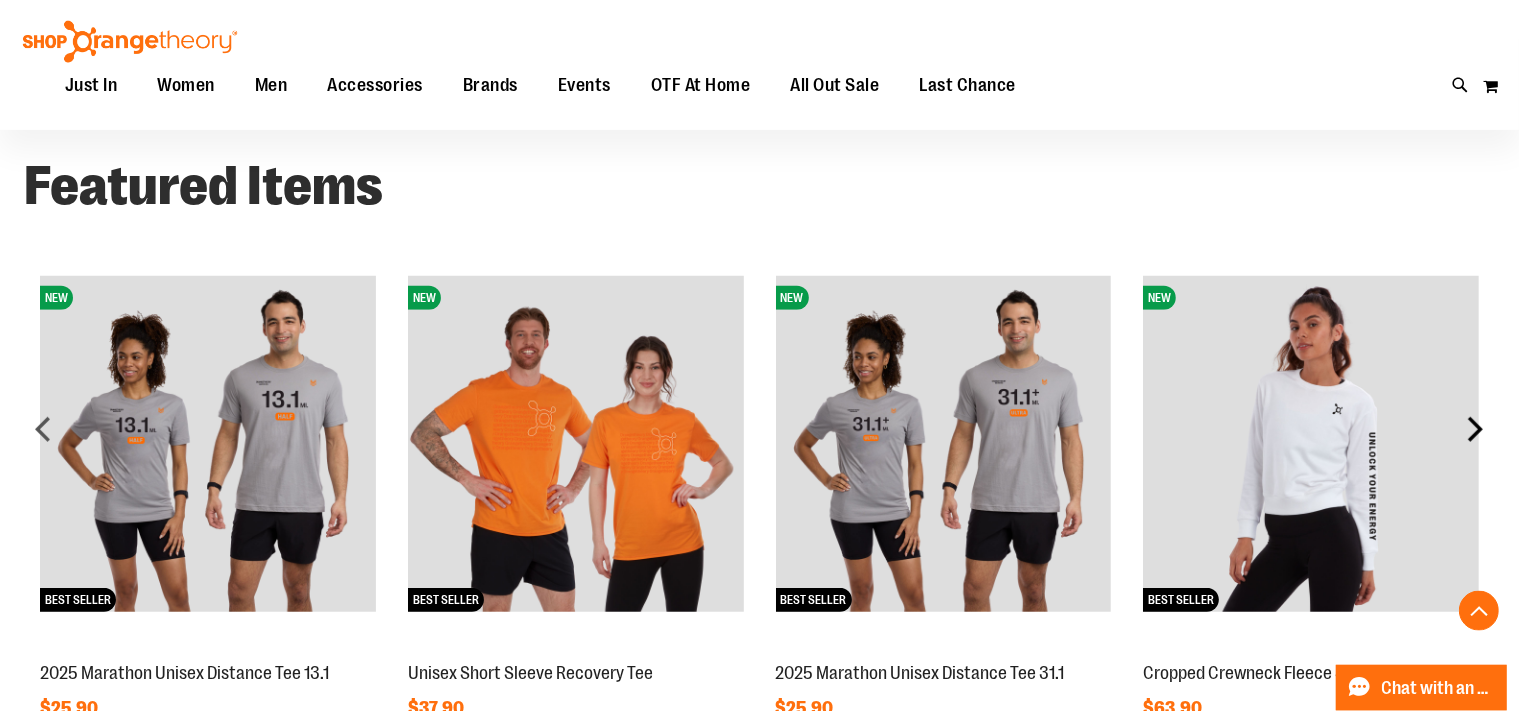 click on "next" at bounding box center [1475, 429] 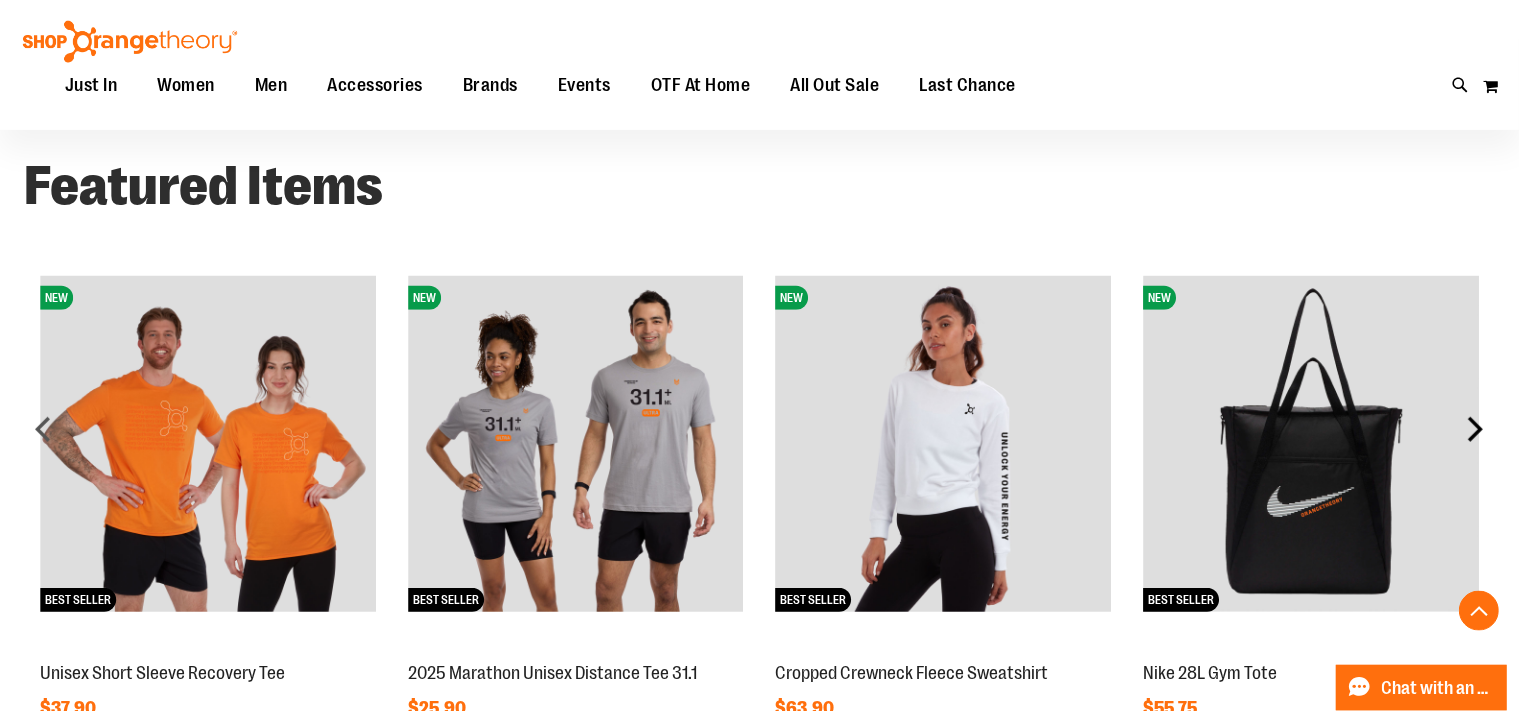 click on "next" at bounding box center [1475, 429] 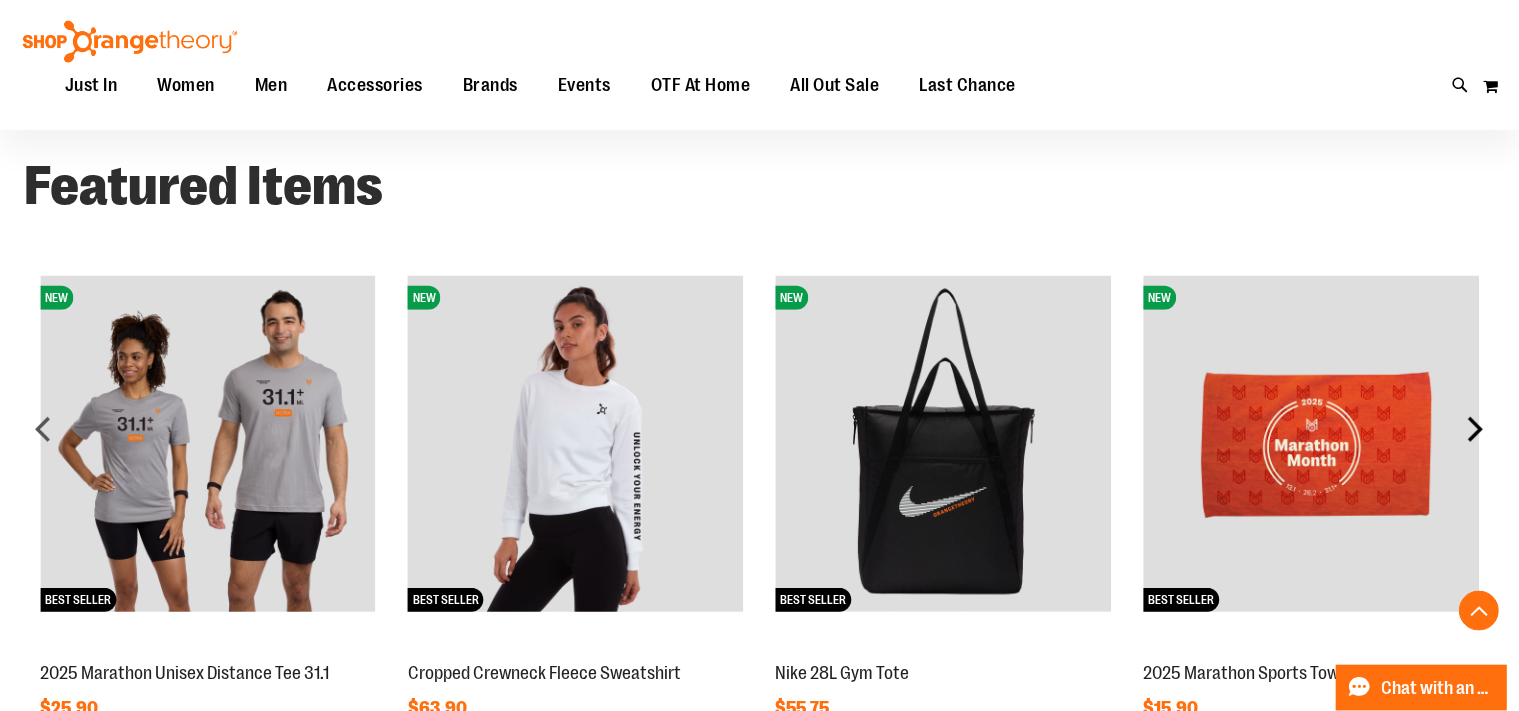 click on "next" at bounding box center (1475, 429) 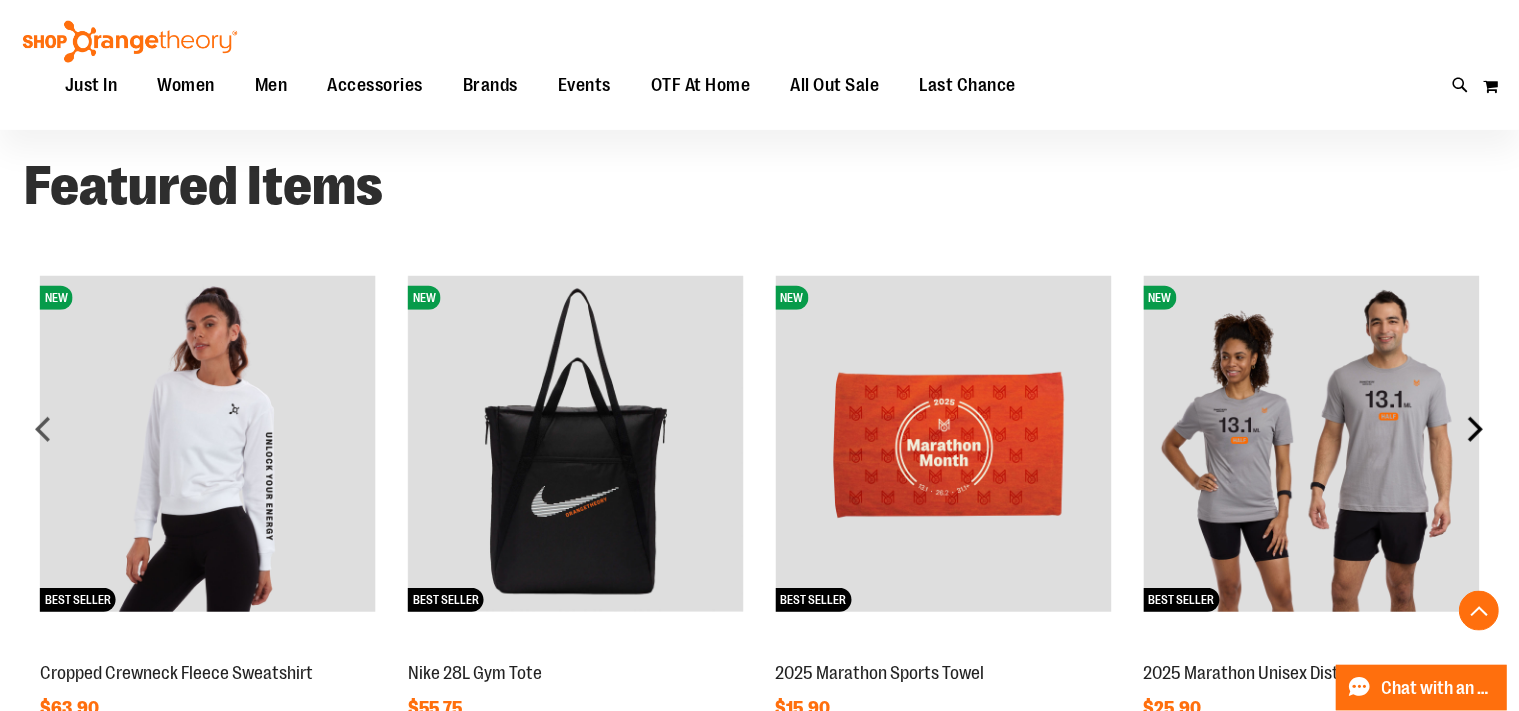 click on "next" at bounding box center [1475, 429] 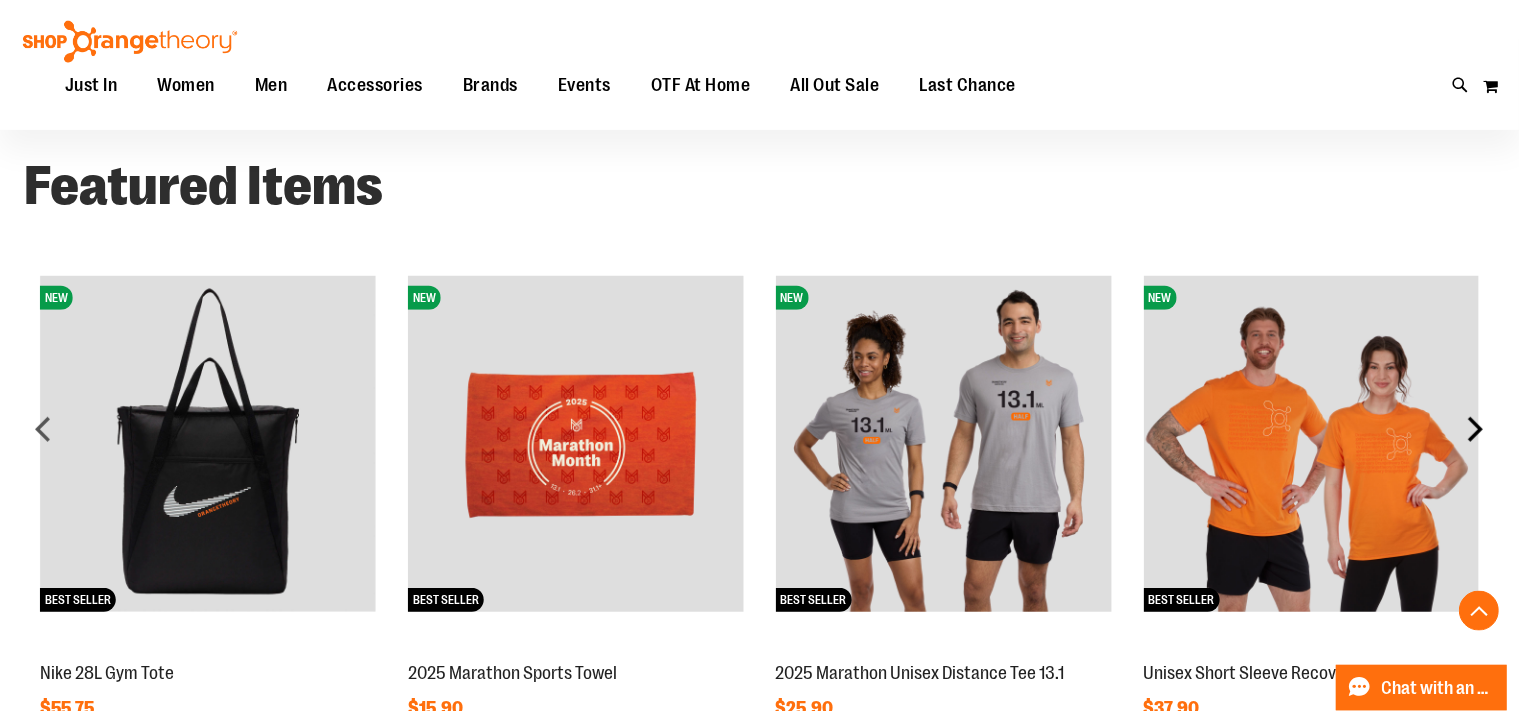 click on "next" at bounding box center [1475, 429] 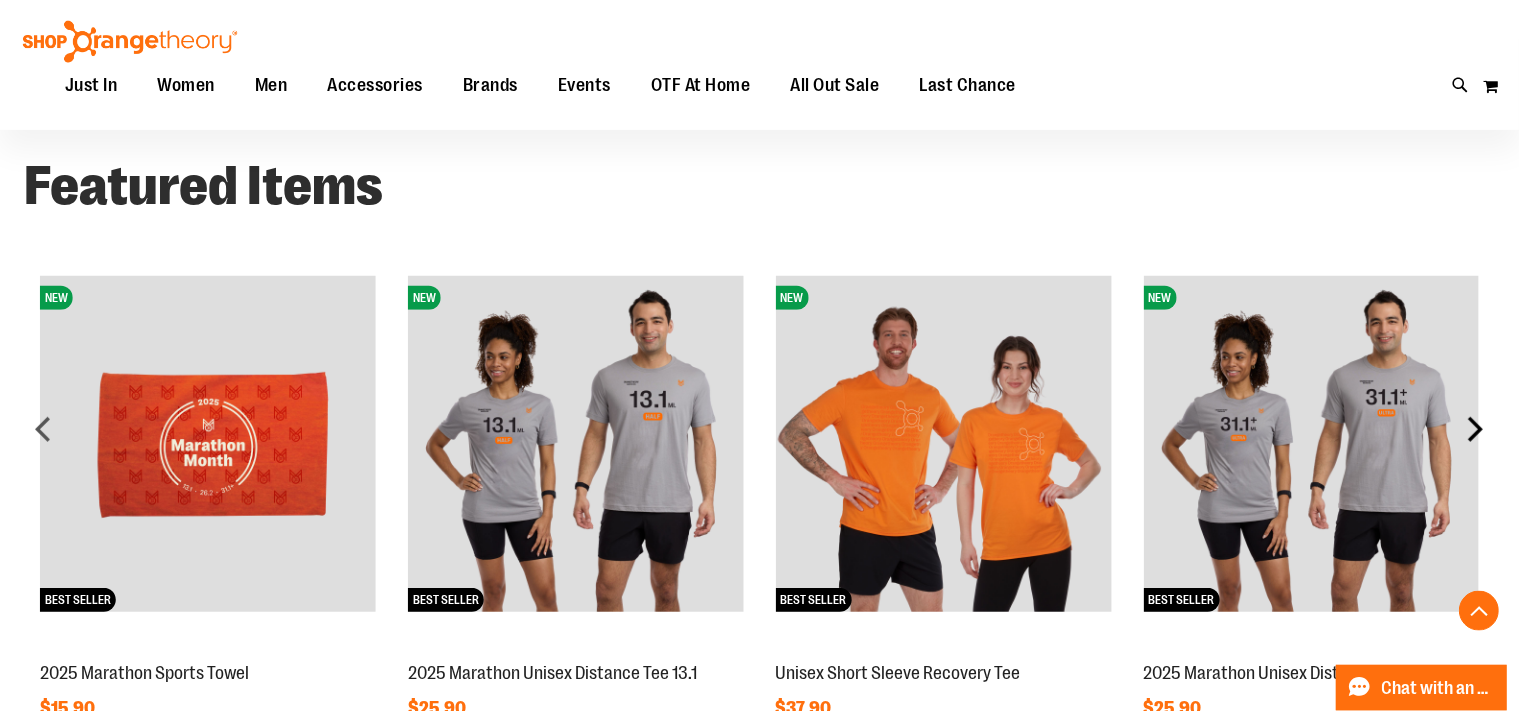 click on "next" at bounding box center (1475, 429) 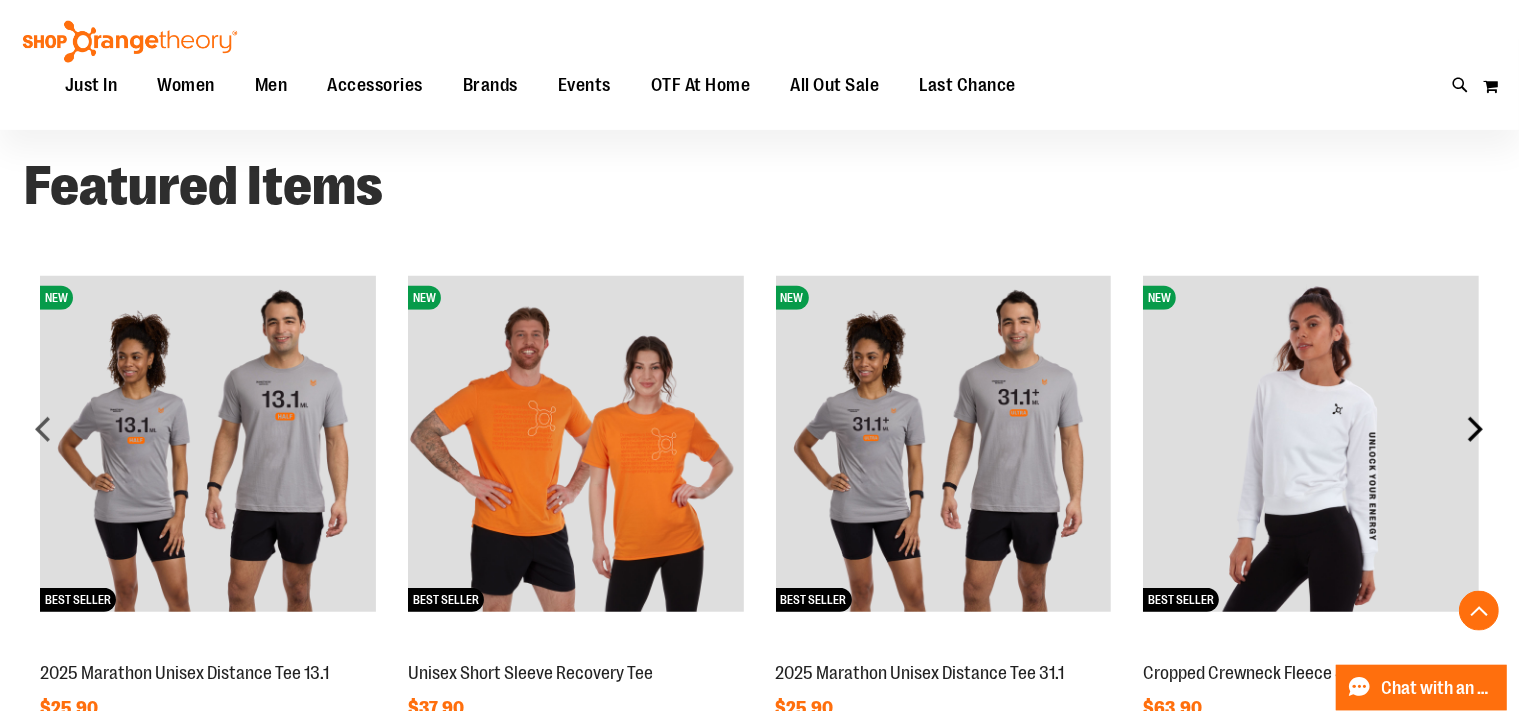 click on "next" at bounding box center (1475, 429) 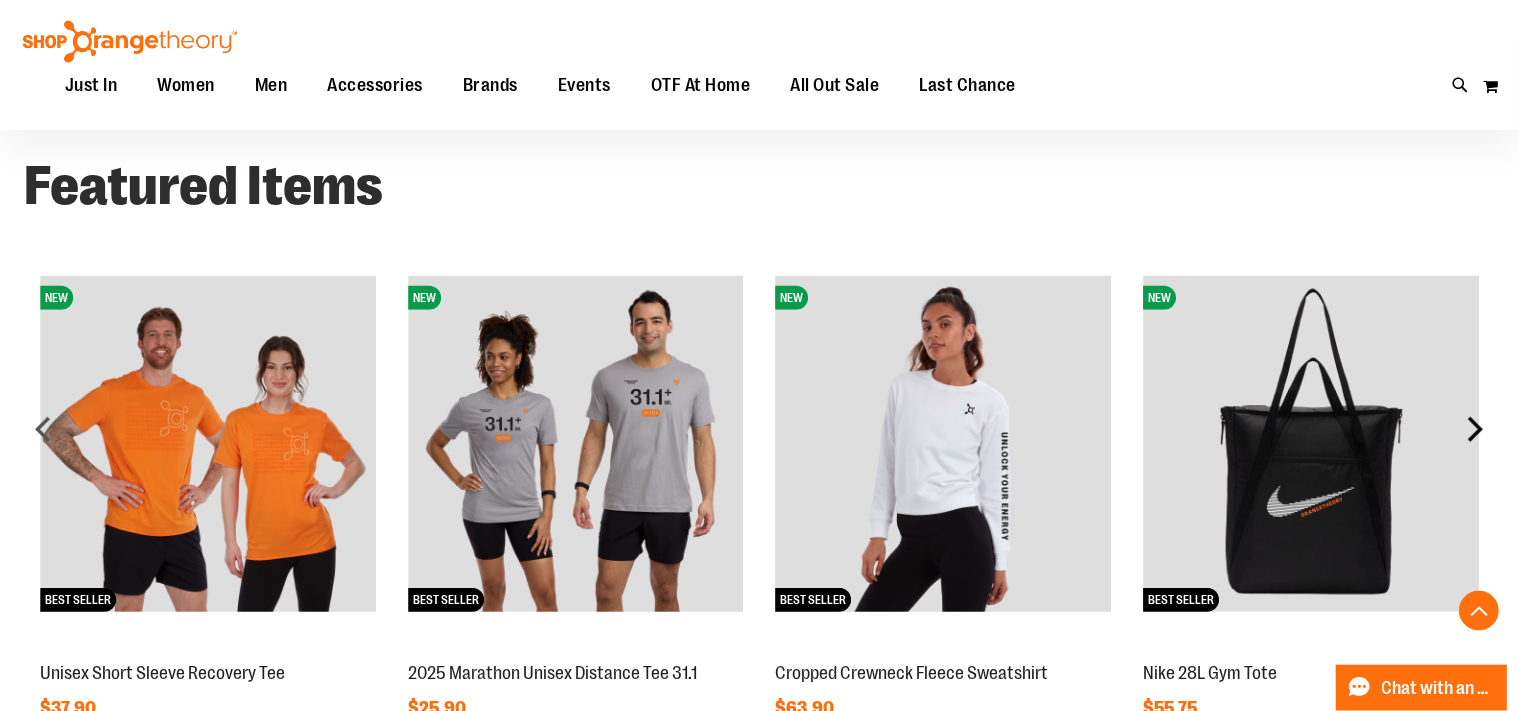 click on "next" at bounding box center [1475, 429] 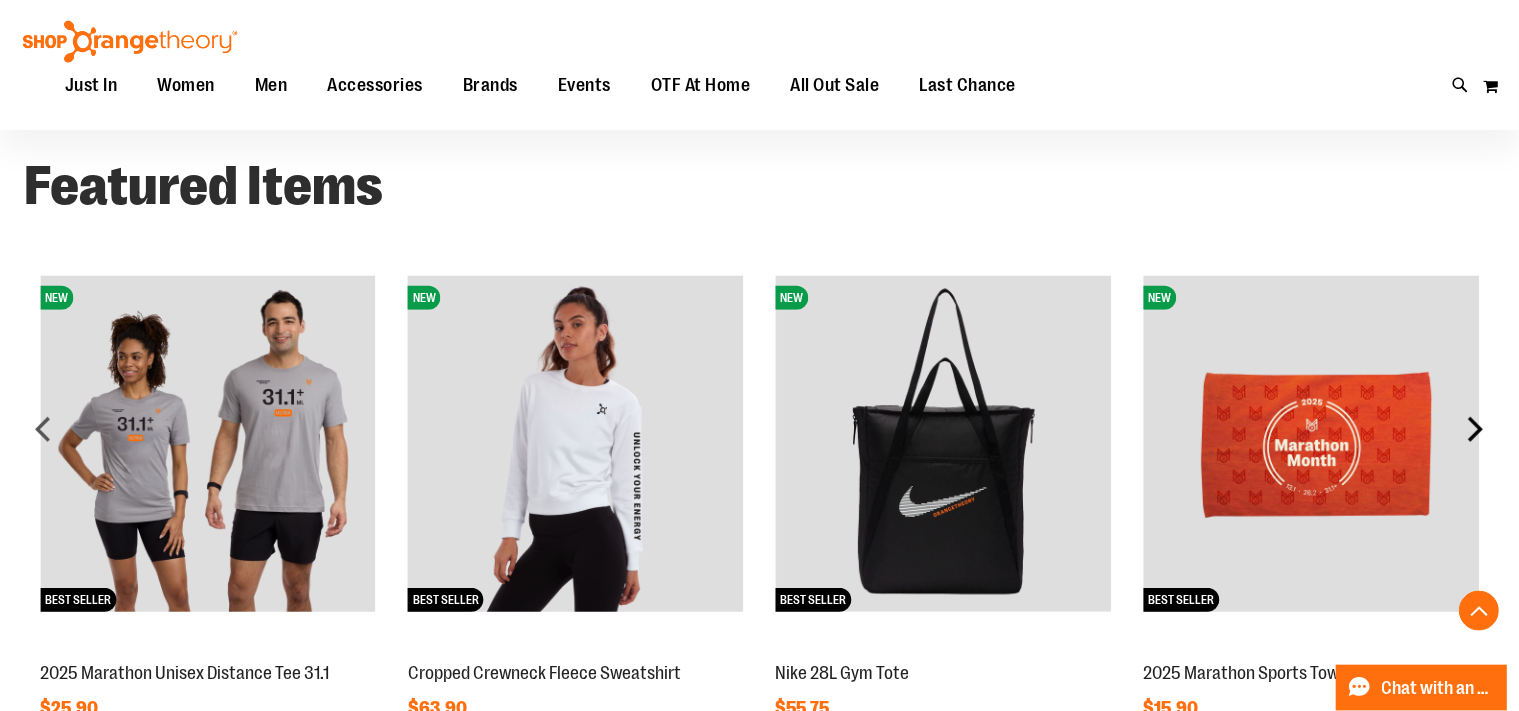 click on "next" at bounding box center [1475, 429] 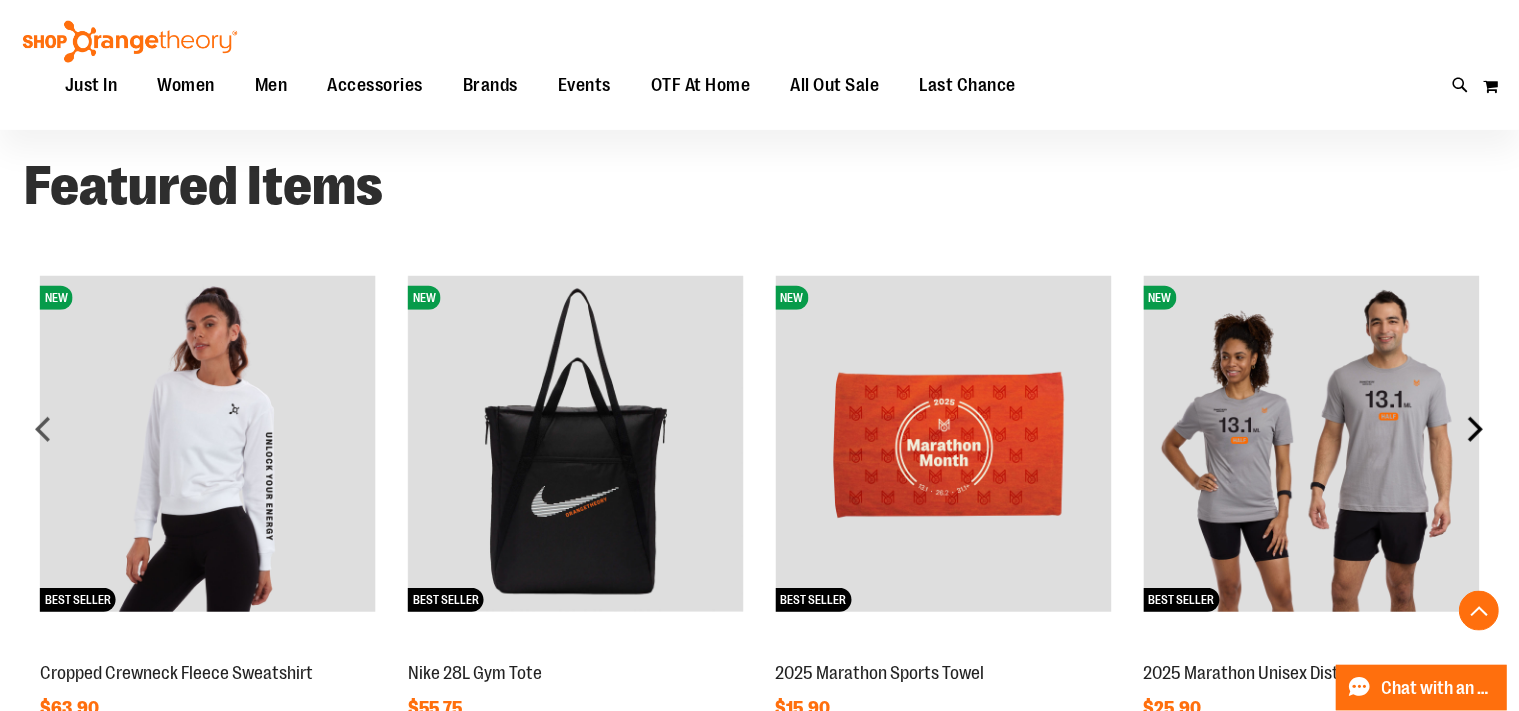 click on "next" at bounding box center (1475, 429) 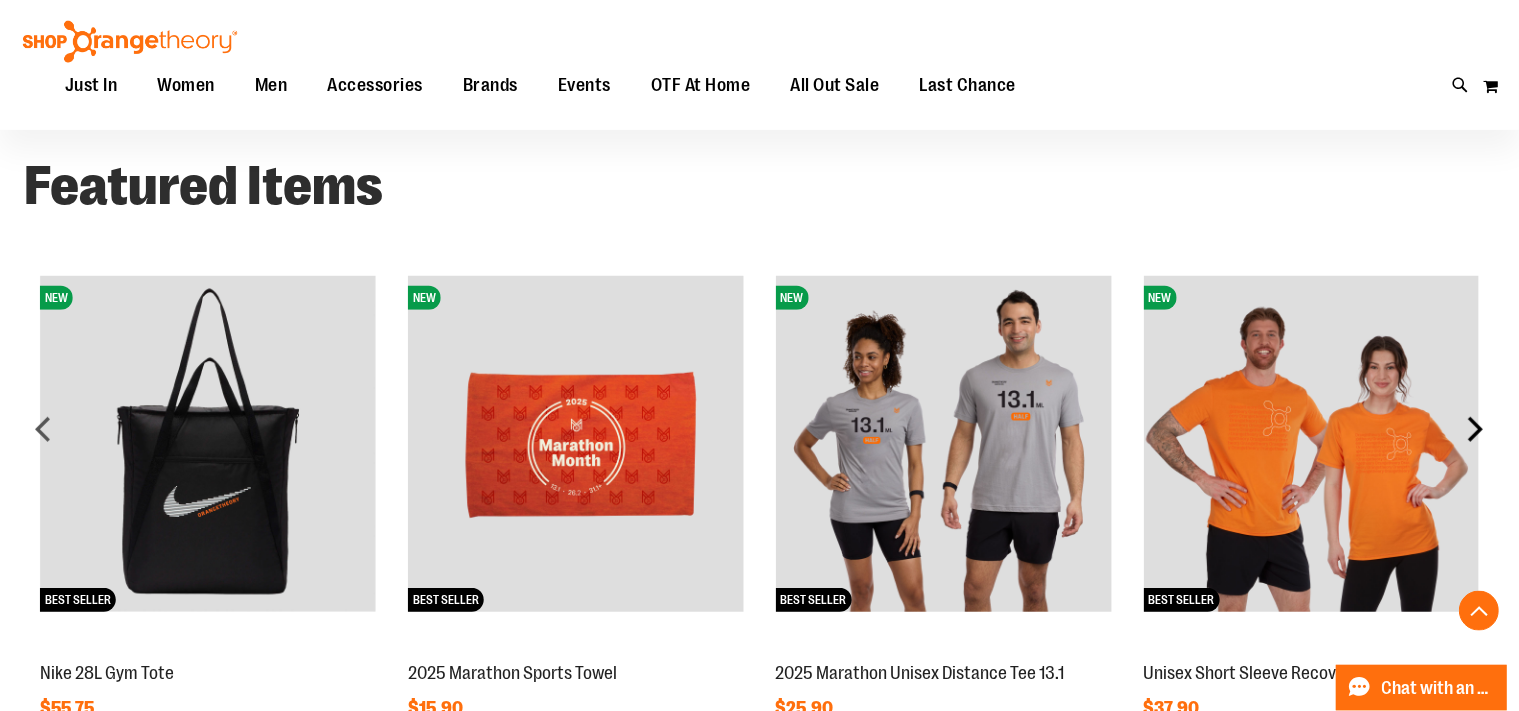 click on "next" at bounding box center [1475, 429] 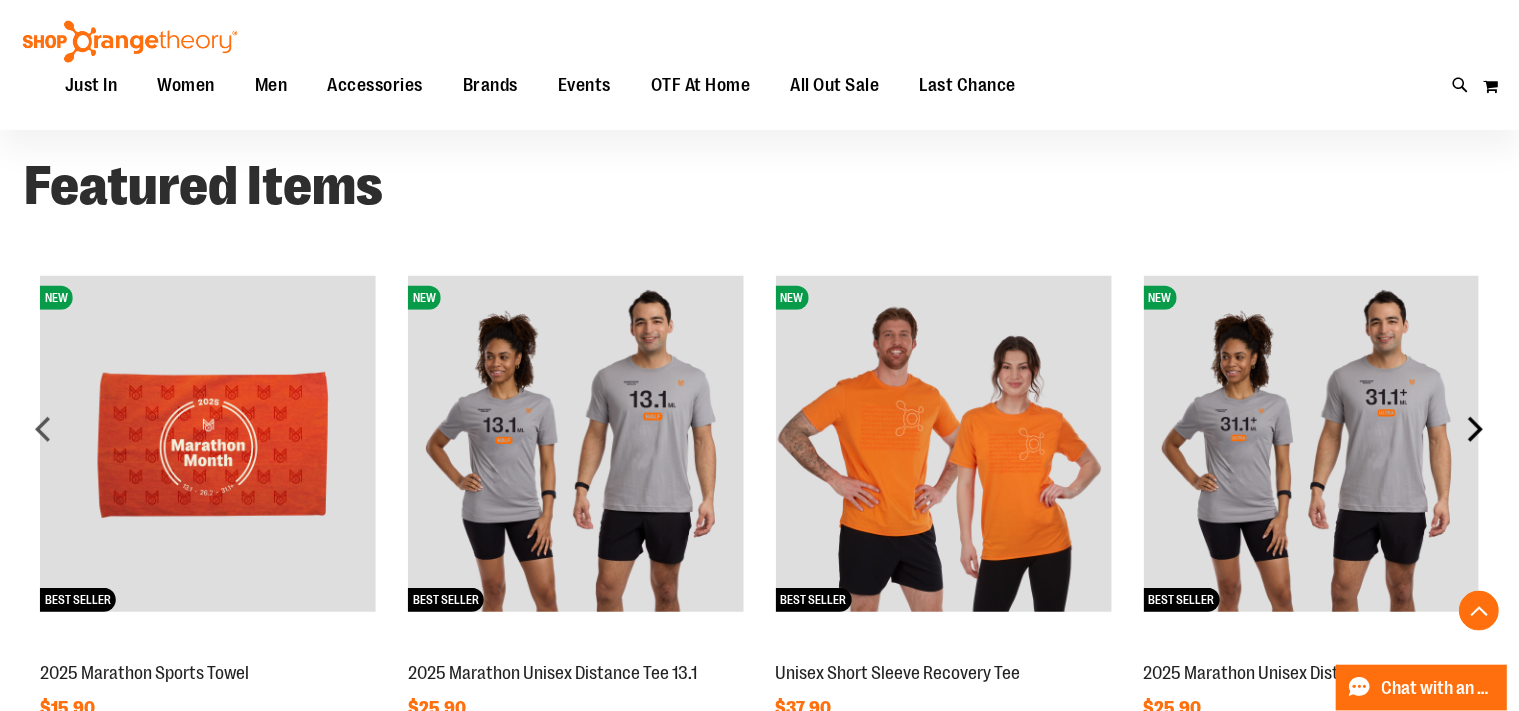 click on "next" at bounding box center [1475, 429] 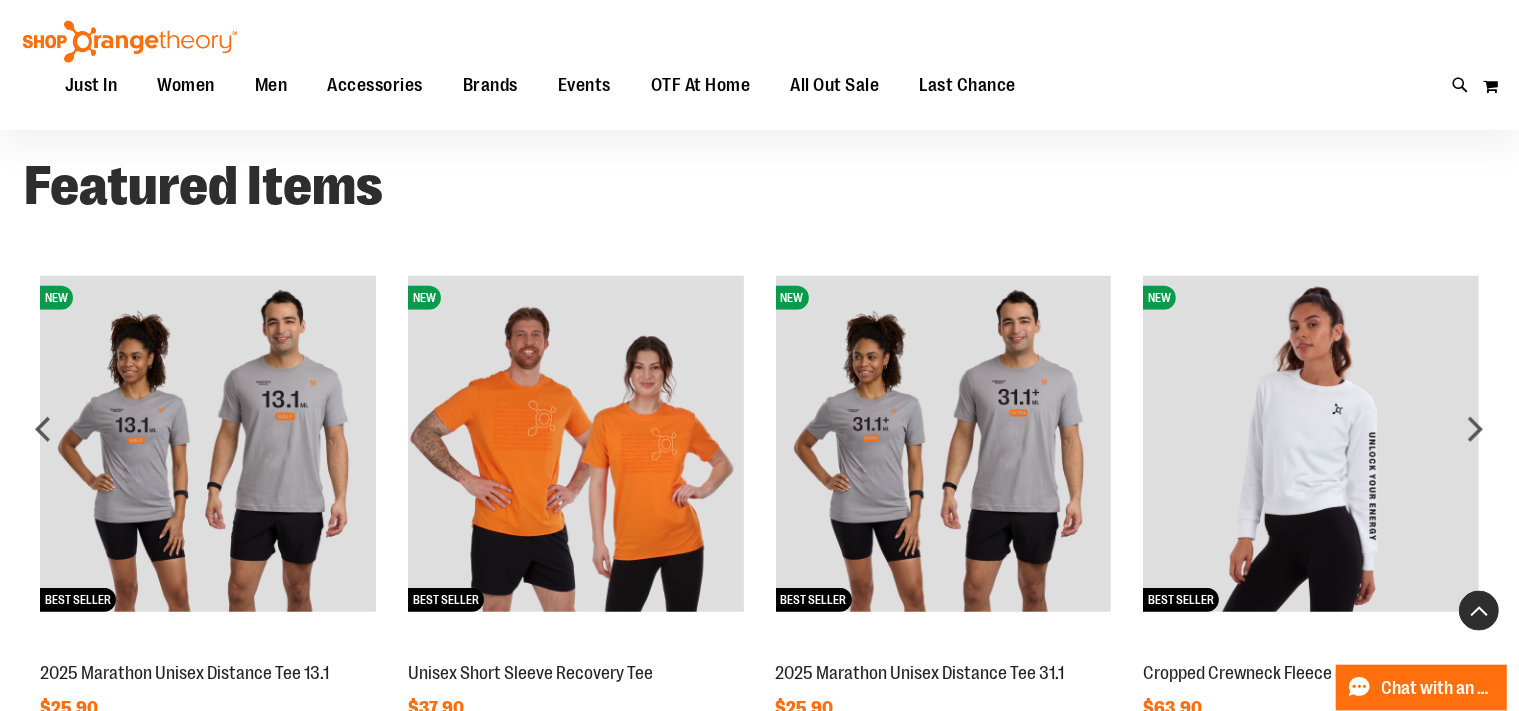 click at bounding box center (1479, 611) 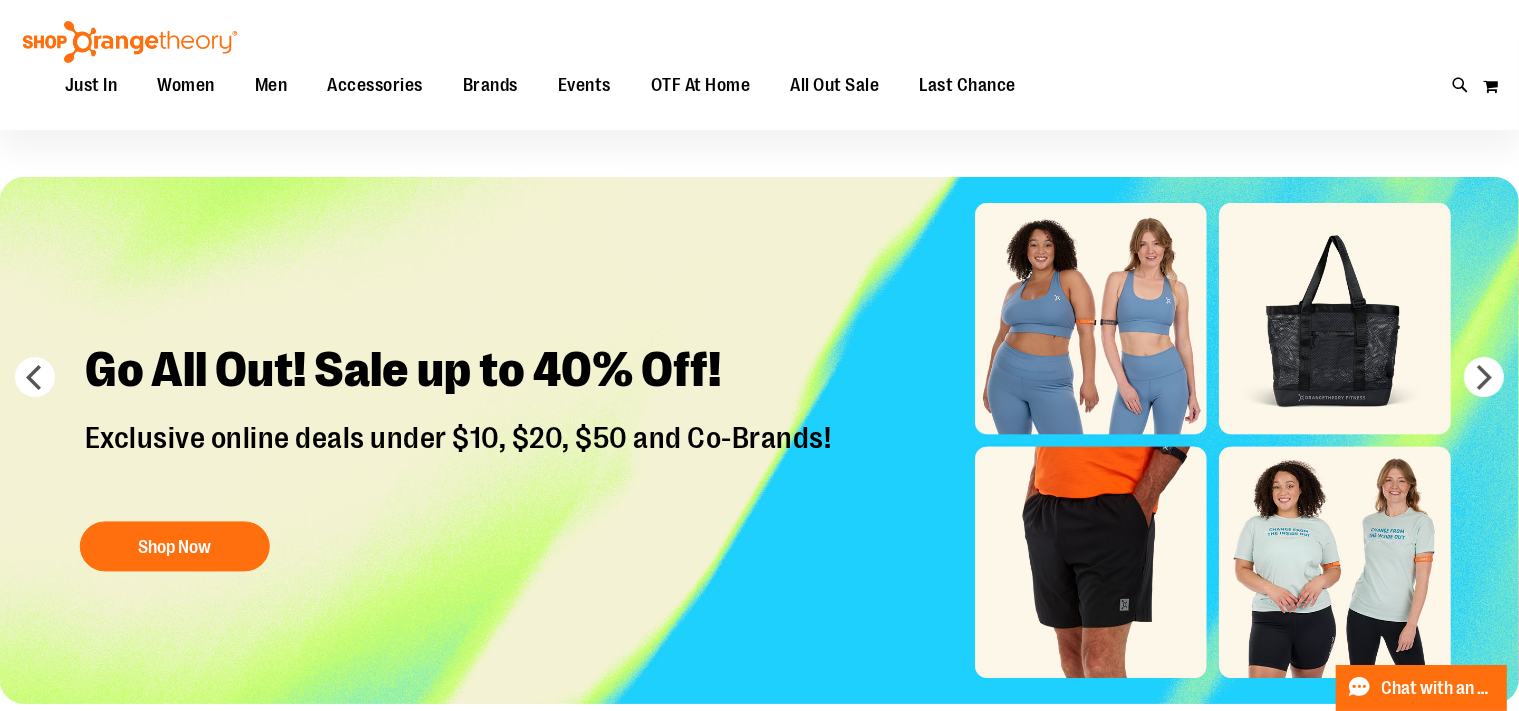 scroll, scrollTop: 0, scrollLeft: 0, axis: both 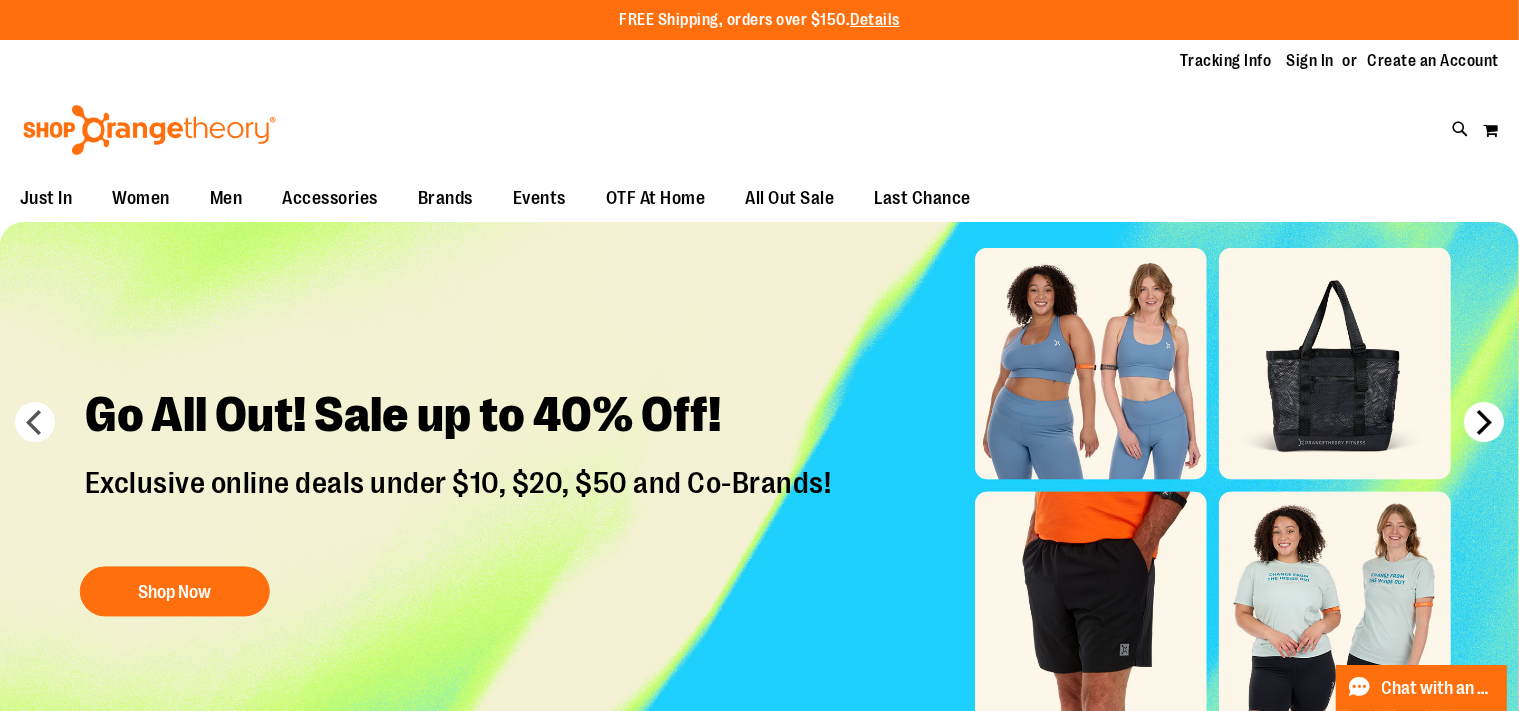 click on "next" at bounding box center [1484, 422] 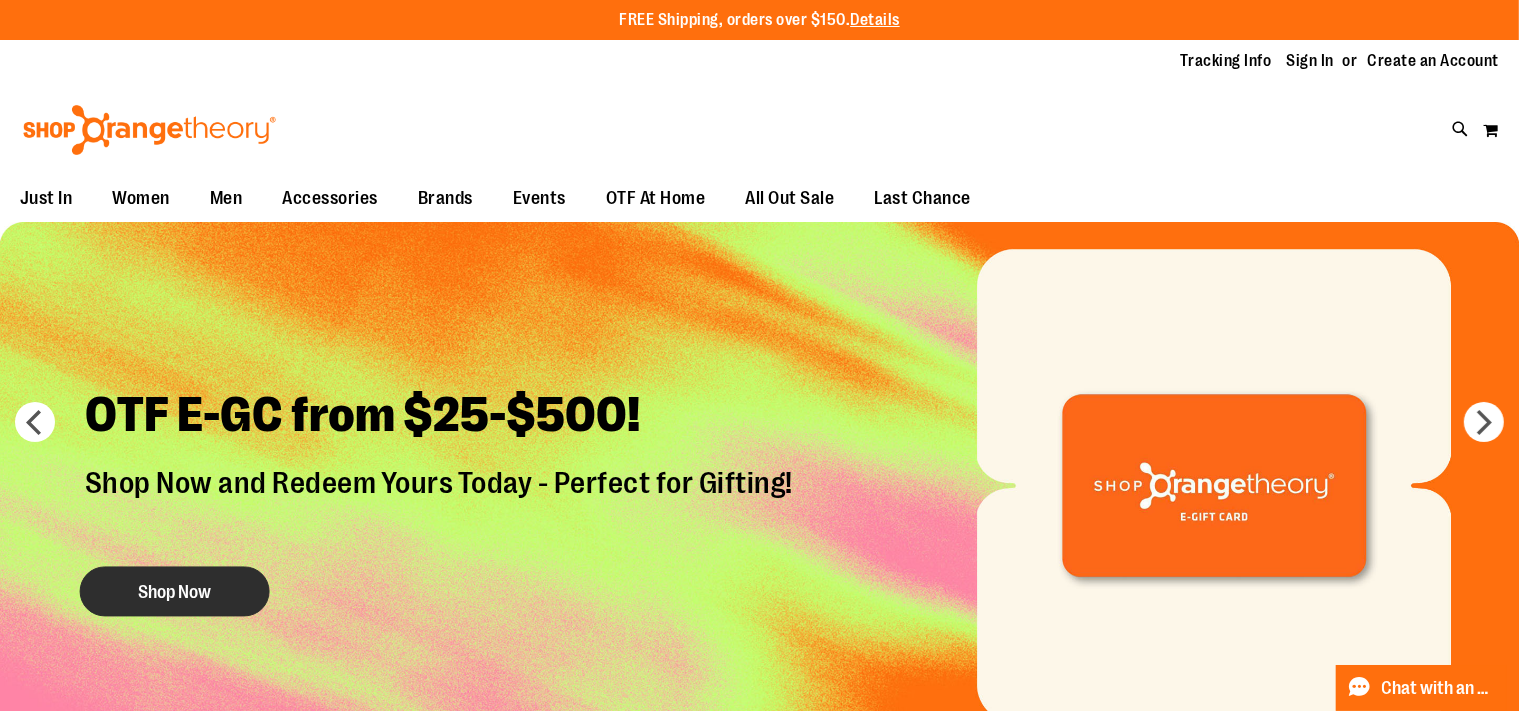 click on "Shop Now" at bounding box center [175, 591] 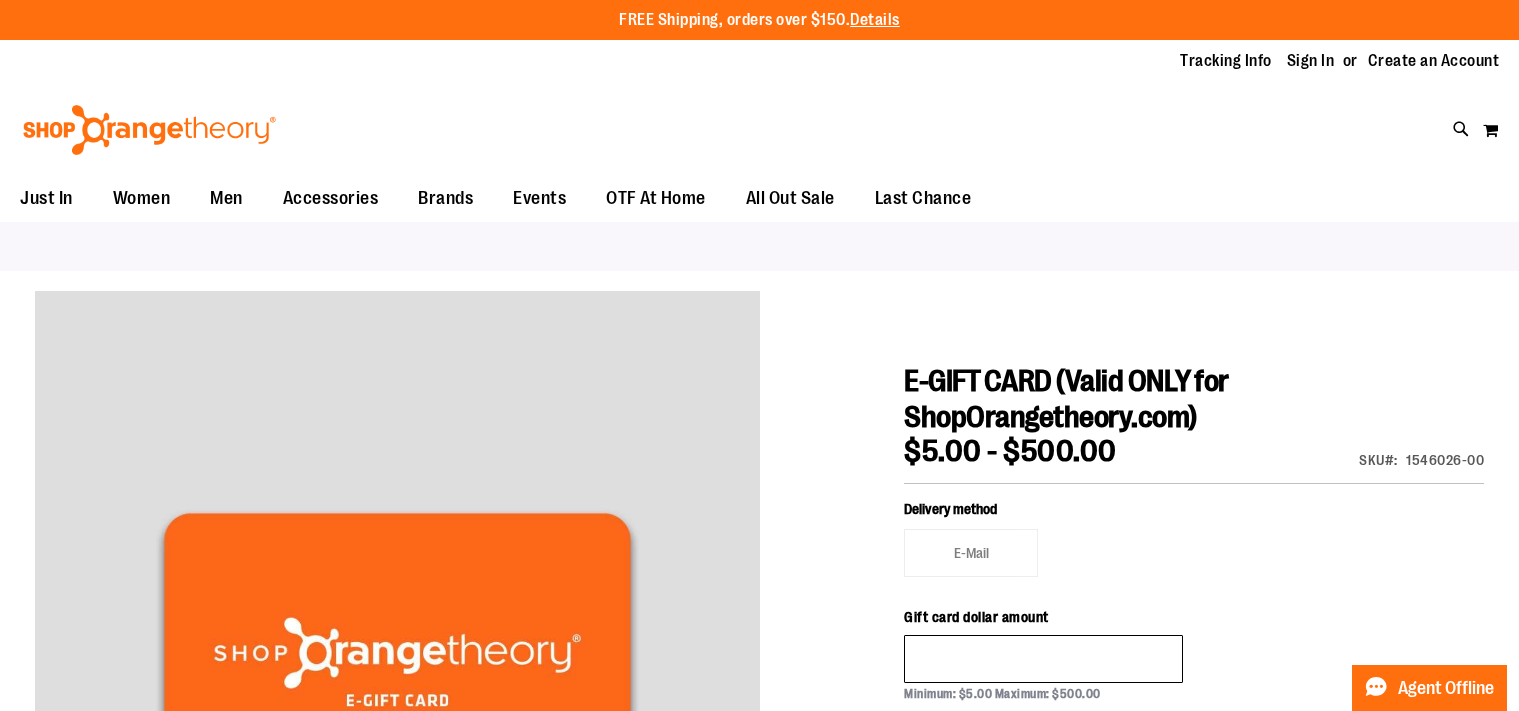 scroll, scrollTop: 0, scrollLeft: 0, axis: both 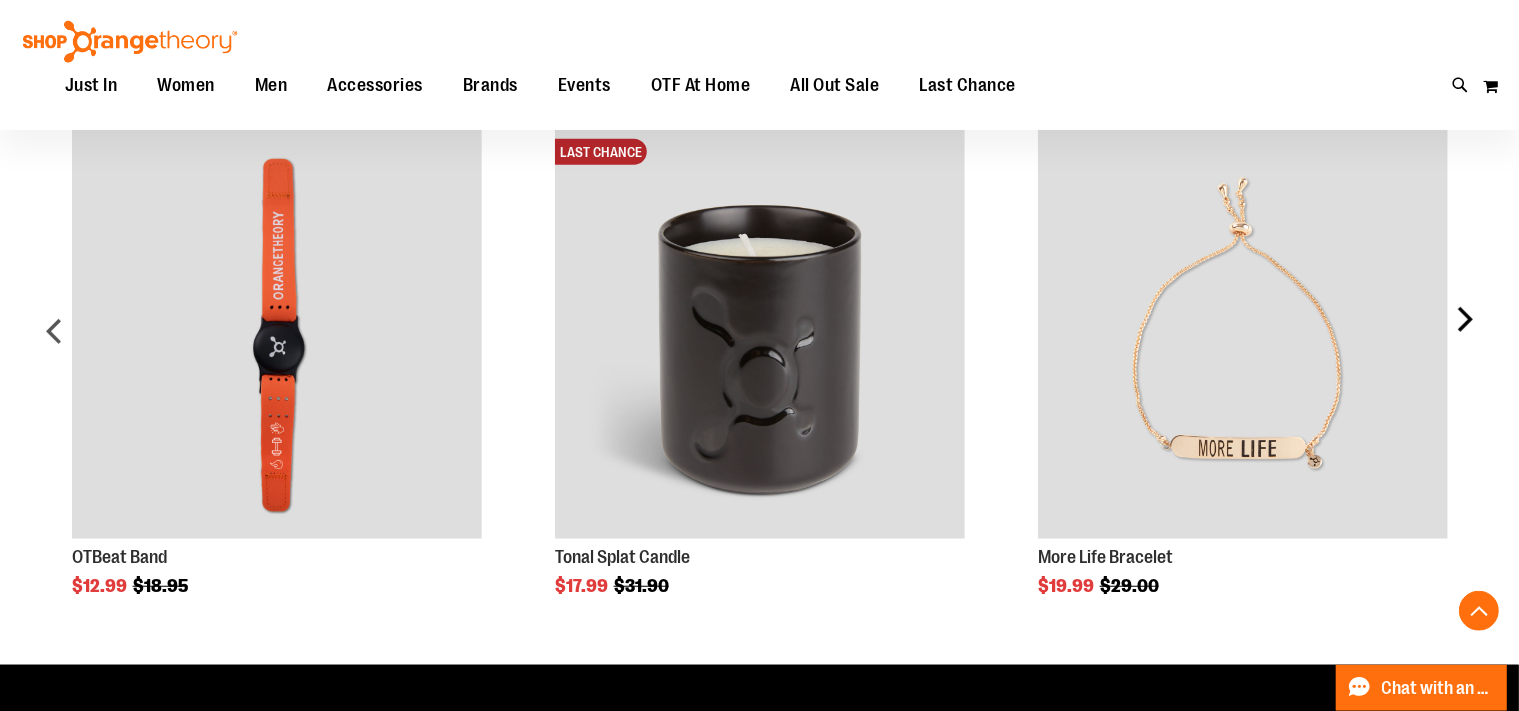 click on "next" at bounding box center (1464, 339) 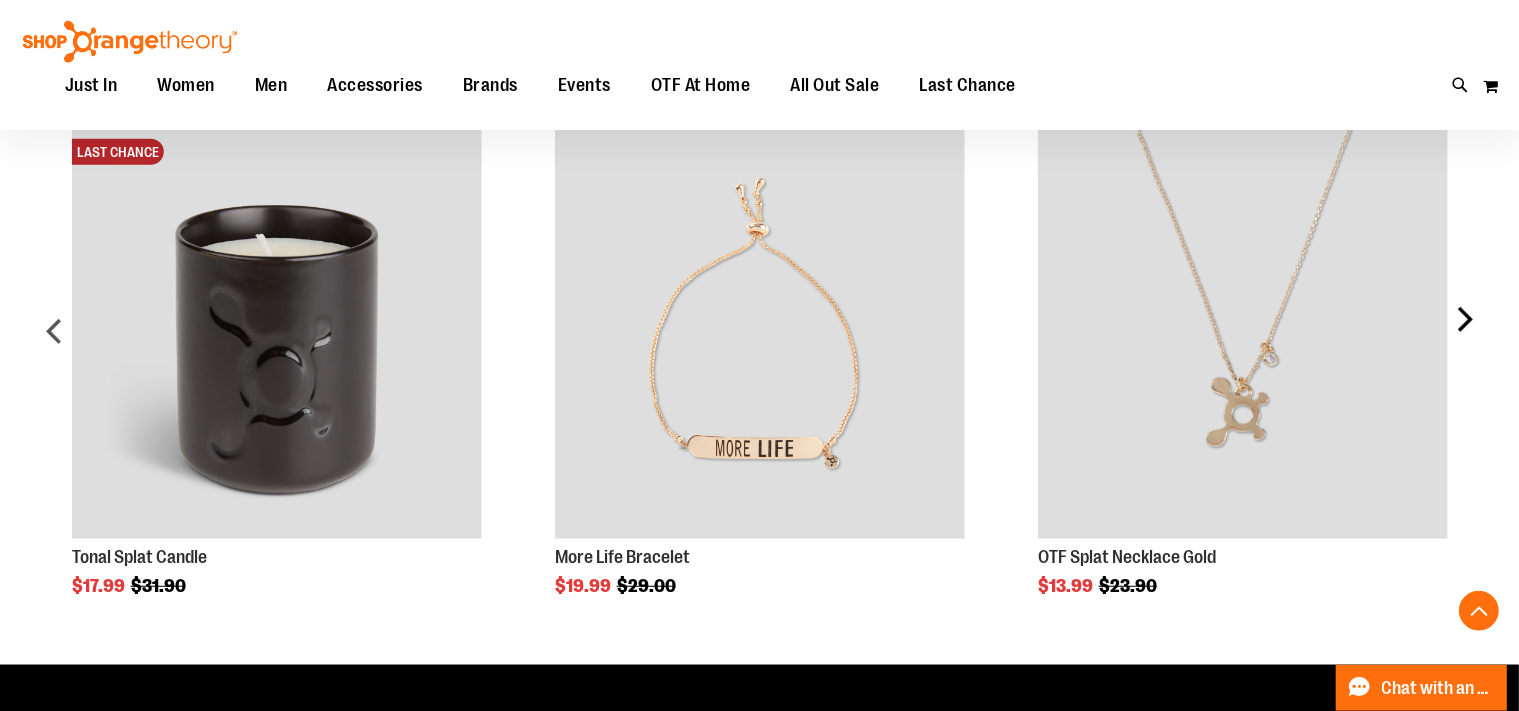 click on "next" at bounding box center (1464, 339) 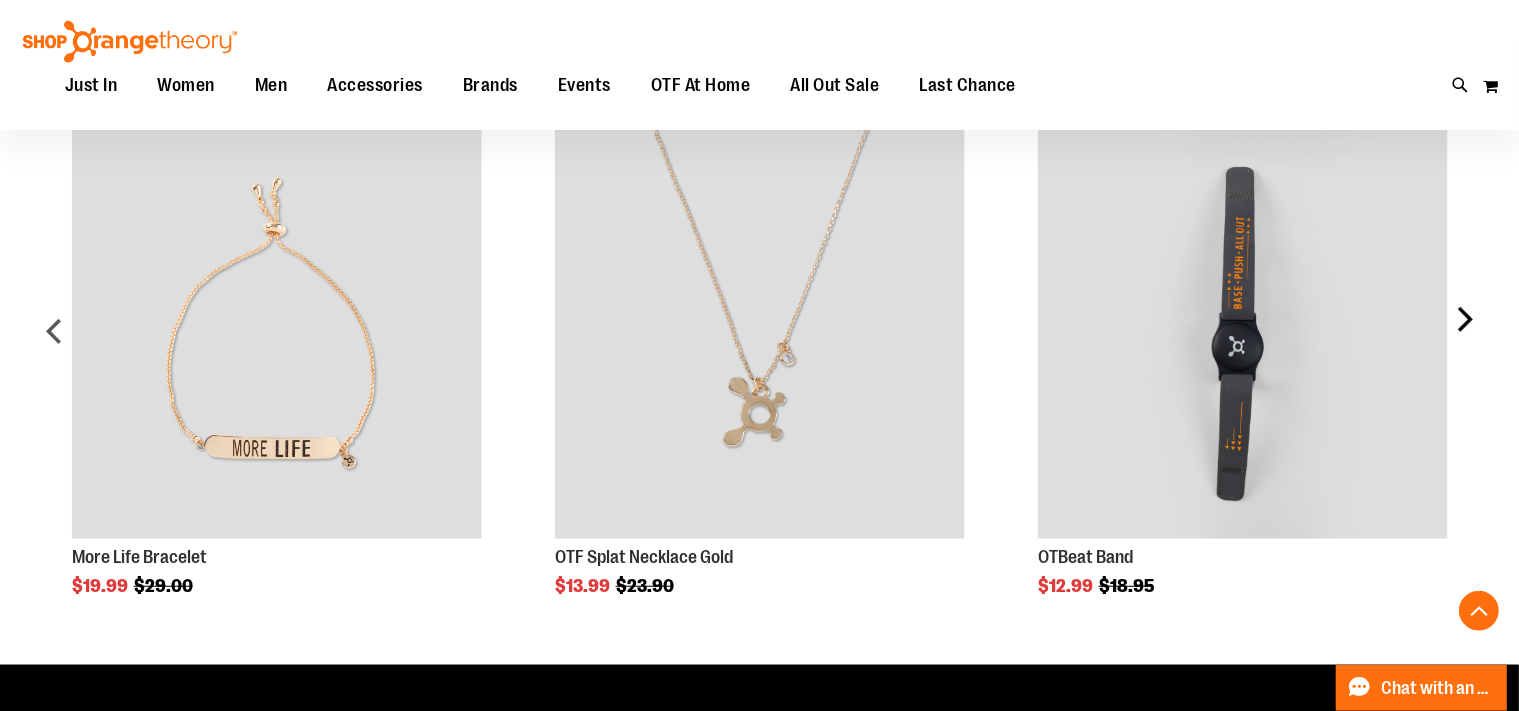 click on "next" at bounding box center (1464, 339) 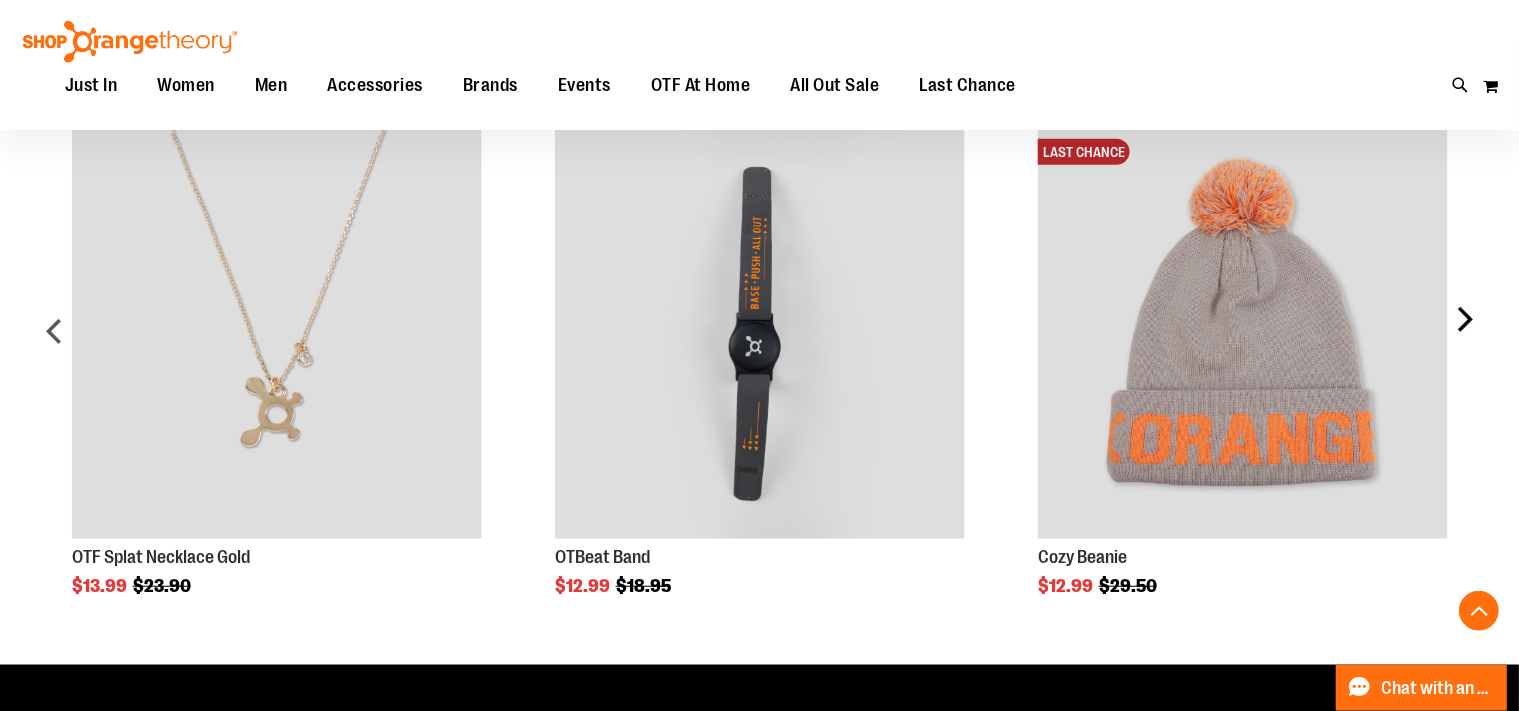 click on "next" at bounding box center (1464, 339) 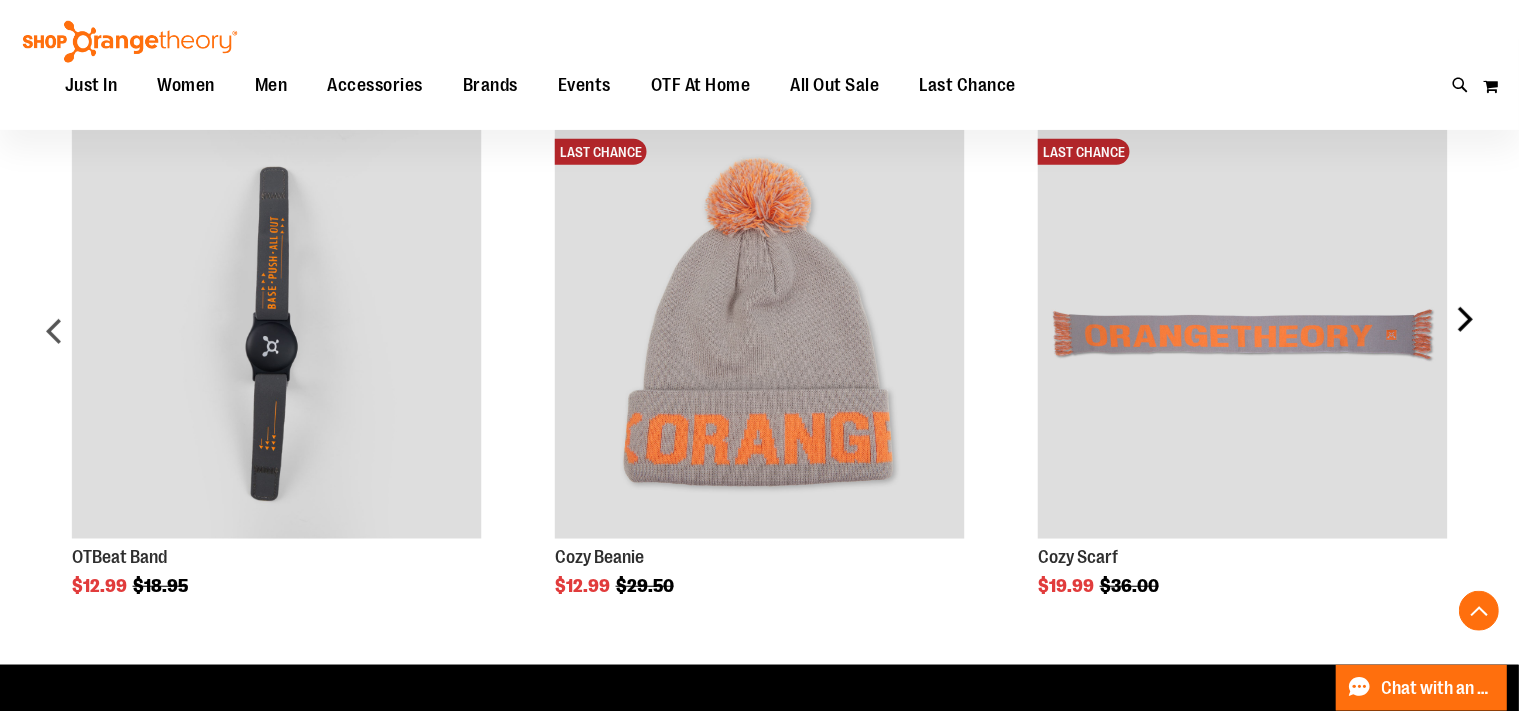 click on "next" at bounding box center (1464, 339) 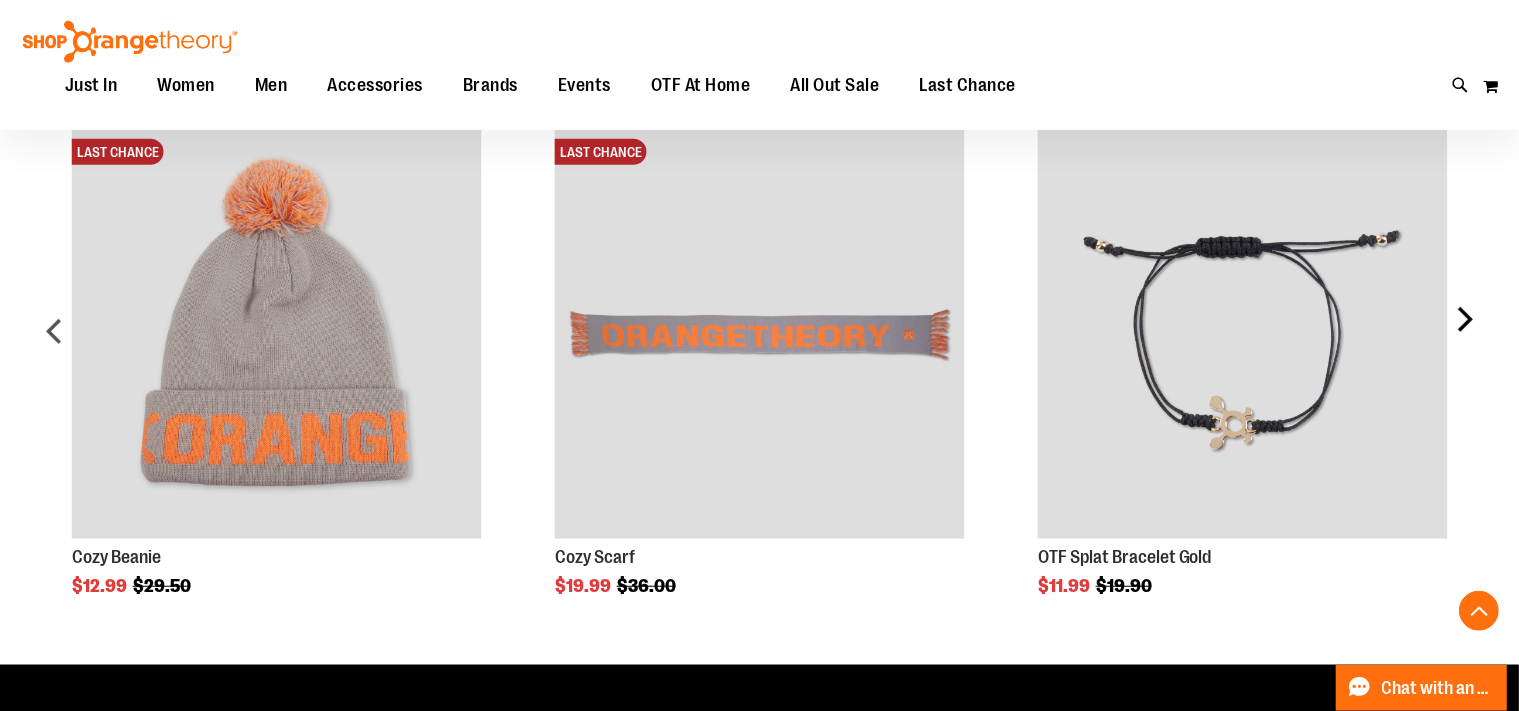 click on "next" at bounding box center [1464, 339] 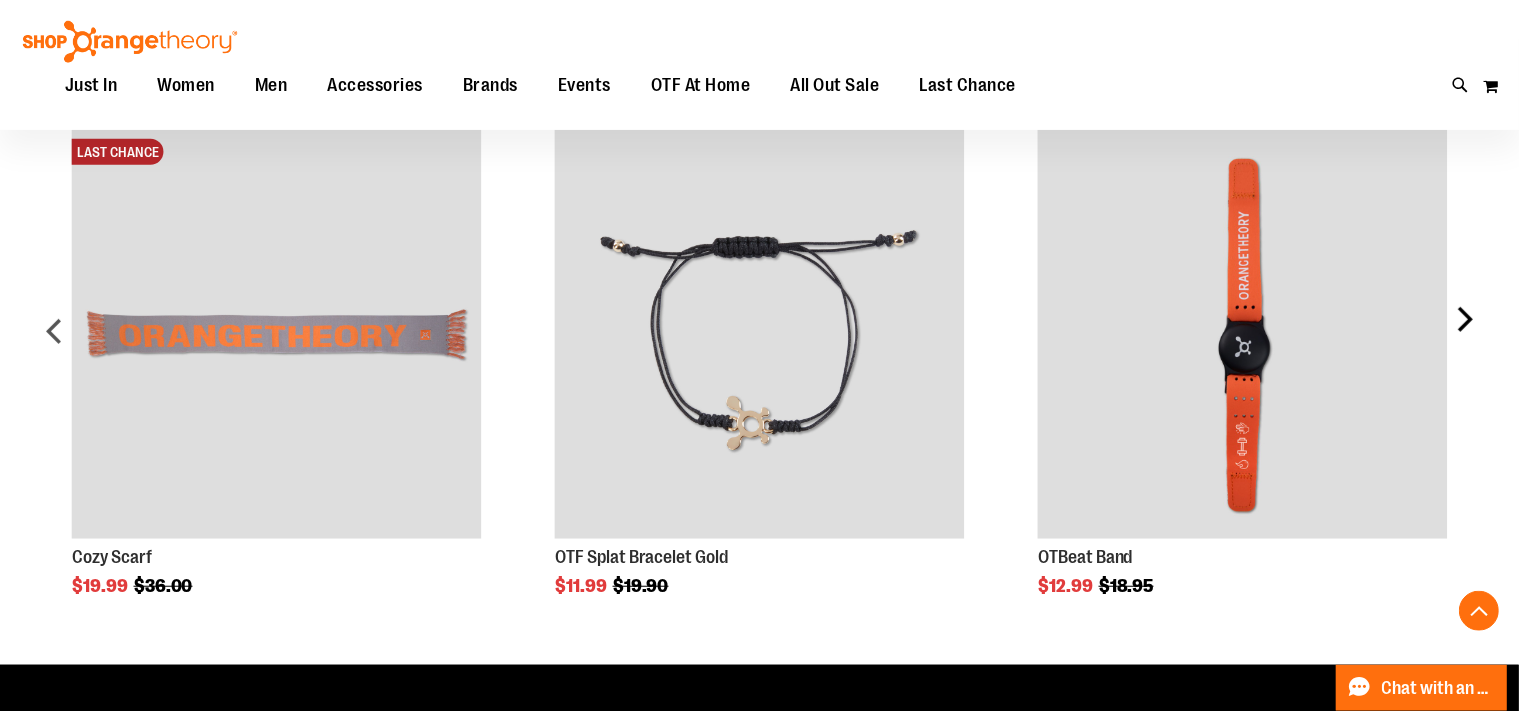 click on "next" at bounding box center (1464, 339) 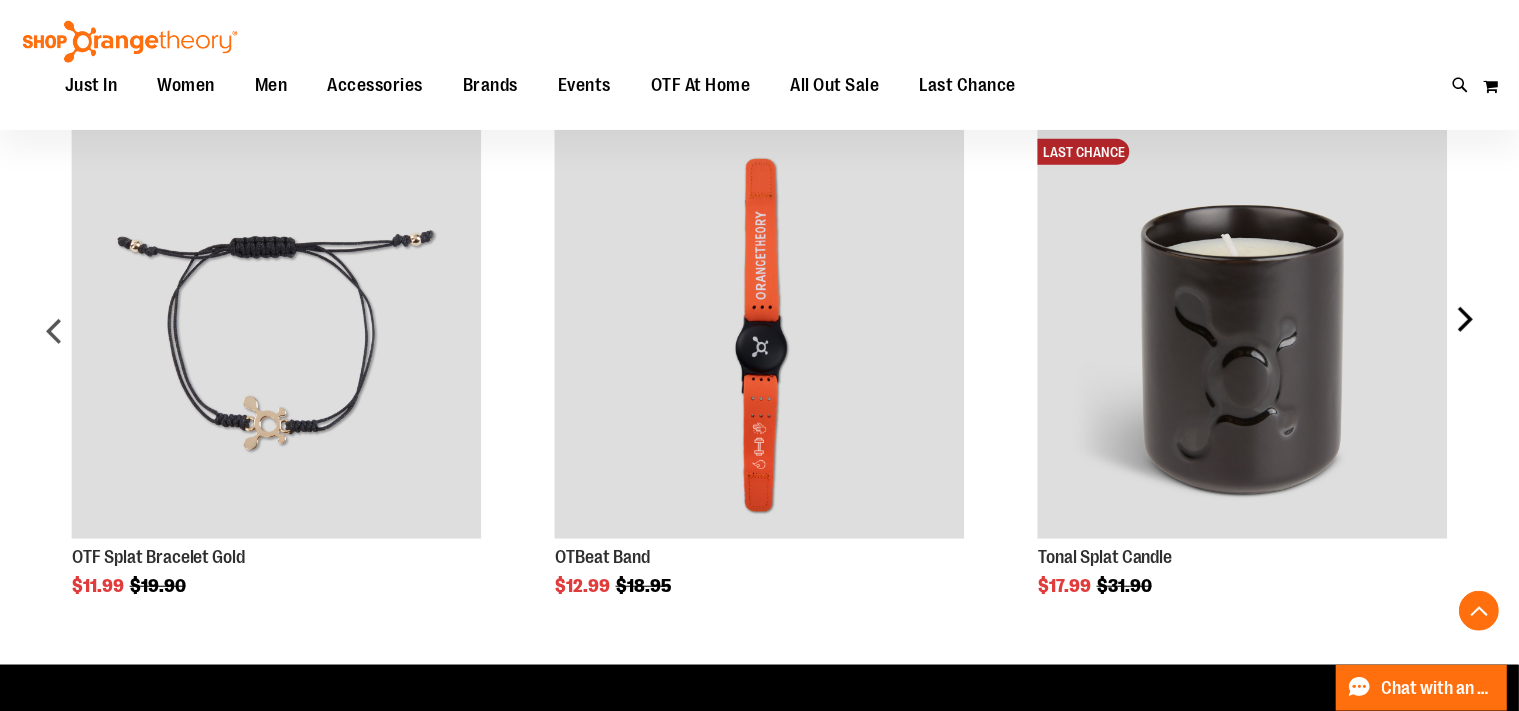 click on "next" at bounding box center (1464, 339) 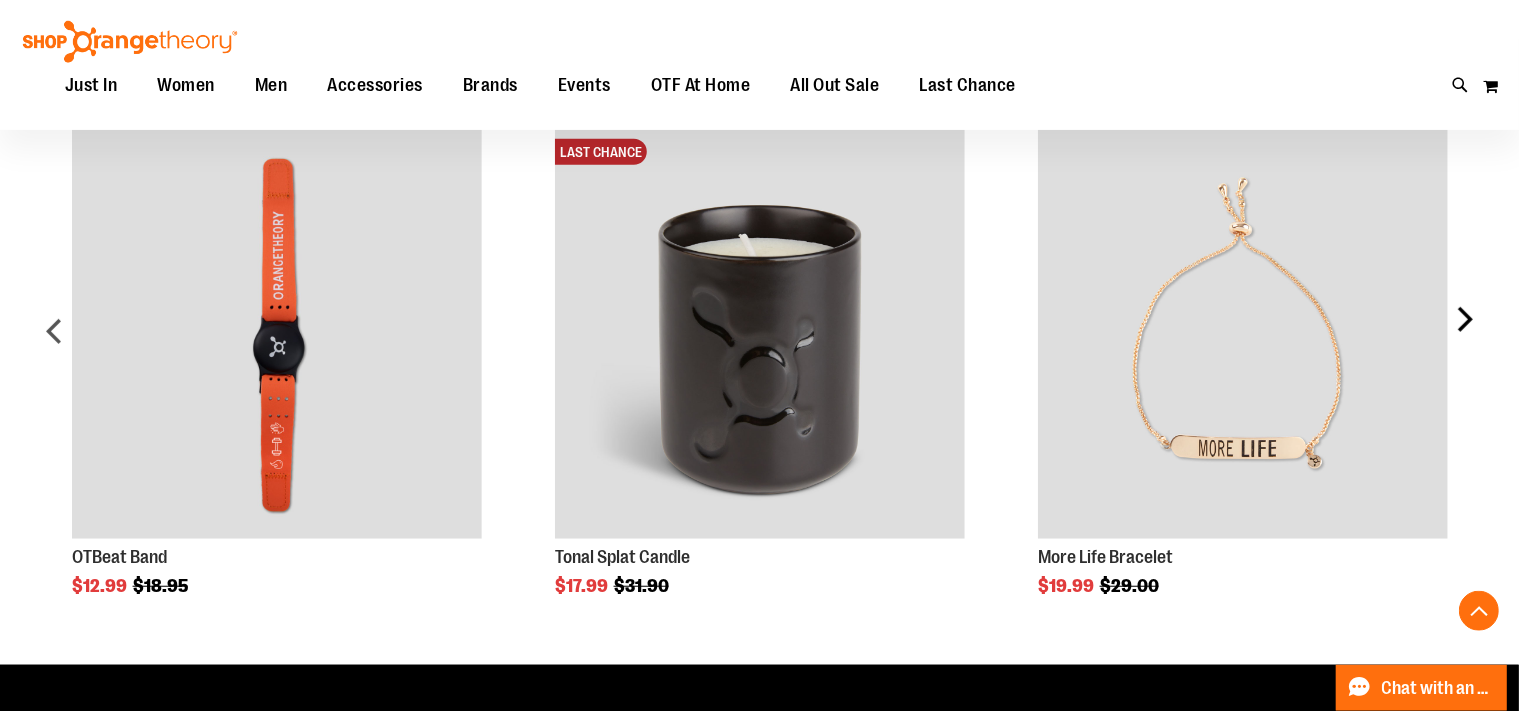 click on "next" at bounding box center (1464, 339) 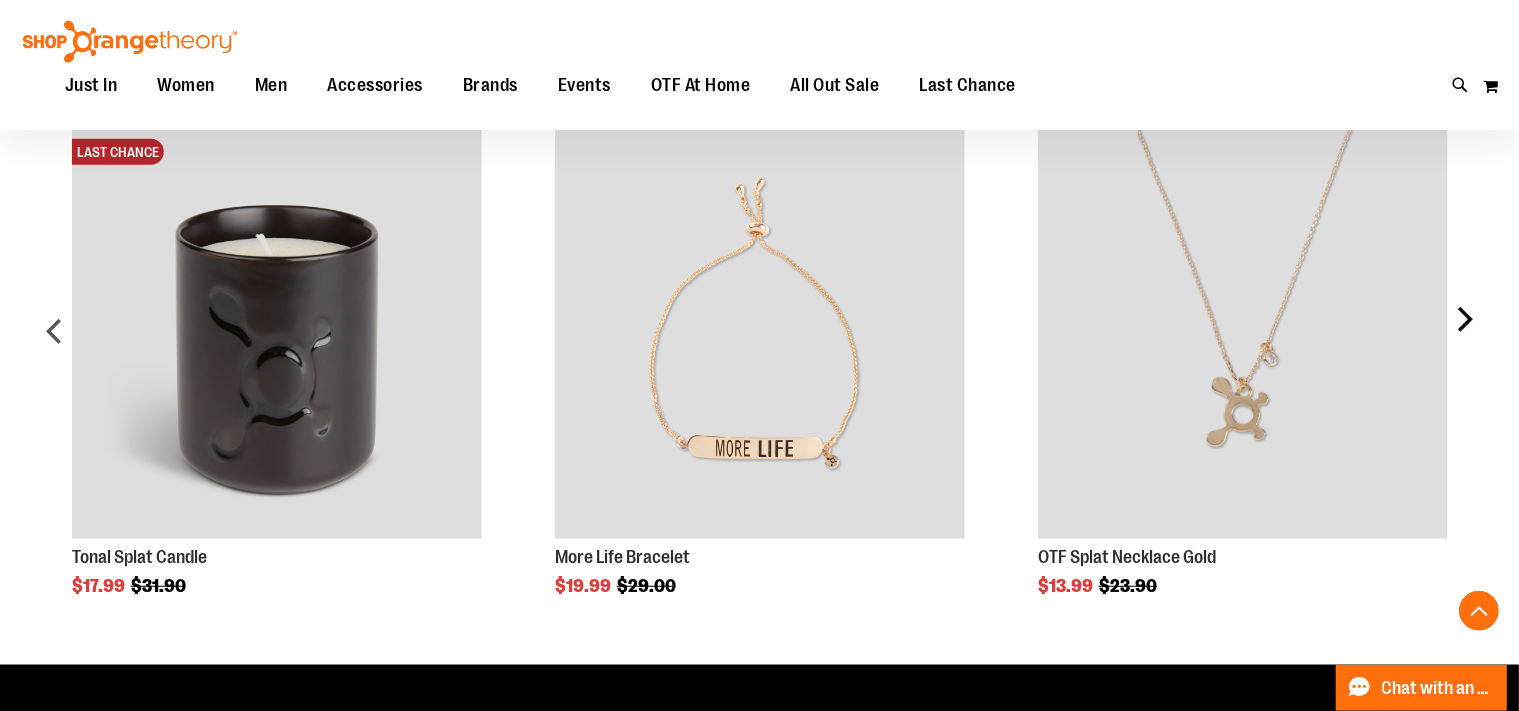 click on "next" at bounding box center (1464, 339) 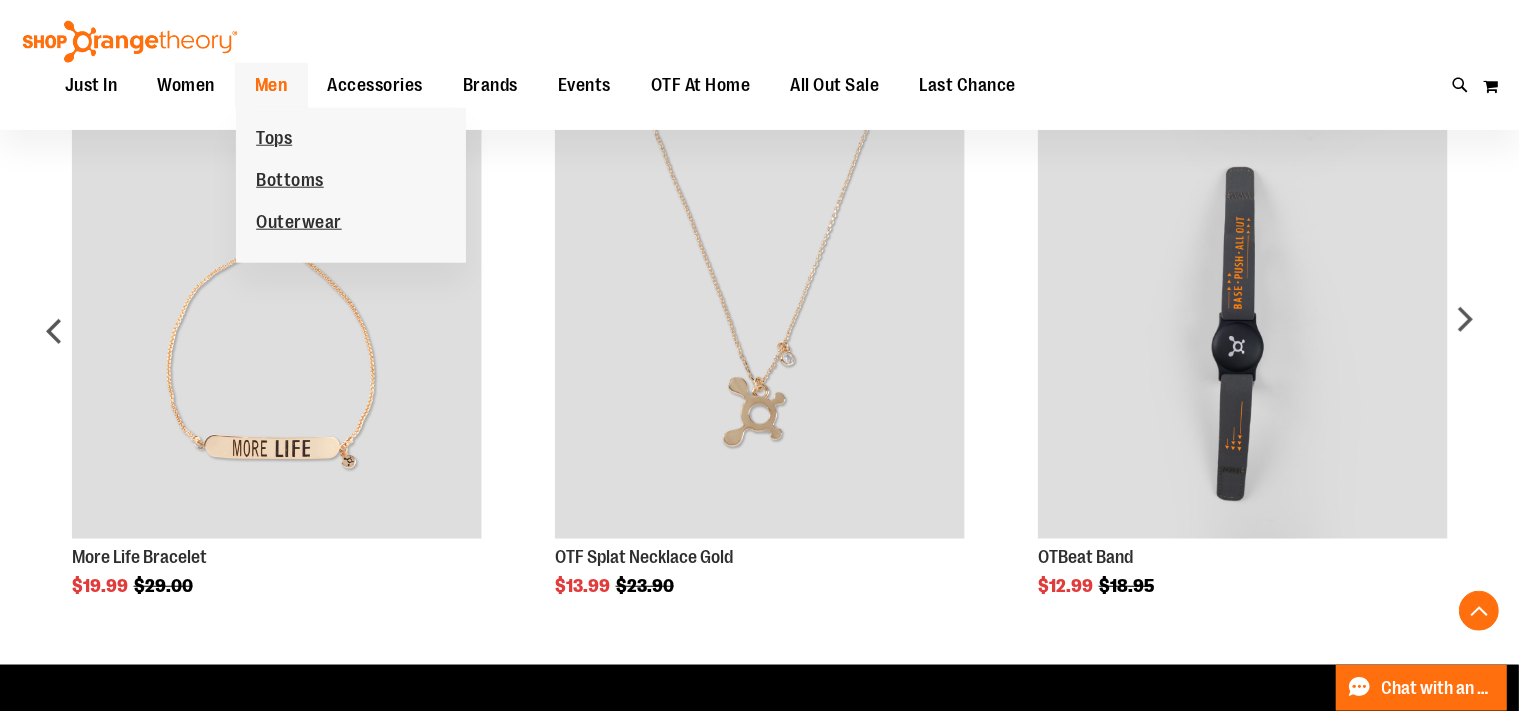 click on "Men" at bounding box center [271, 85] 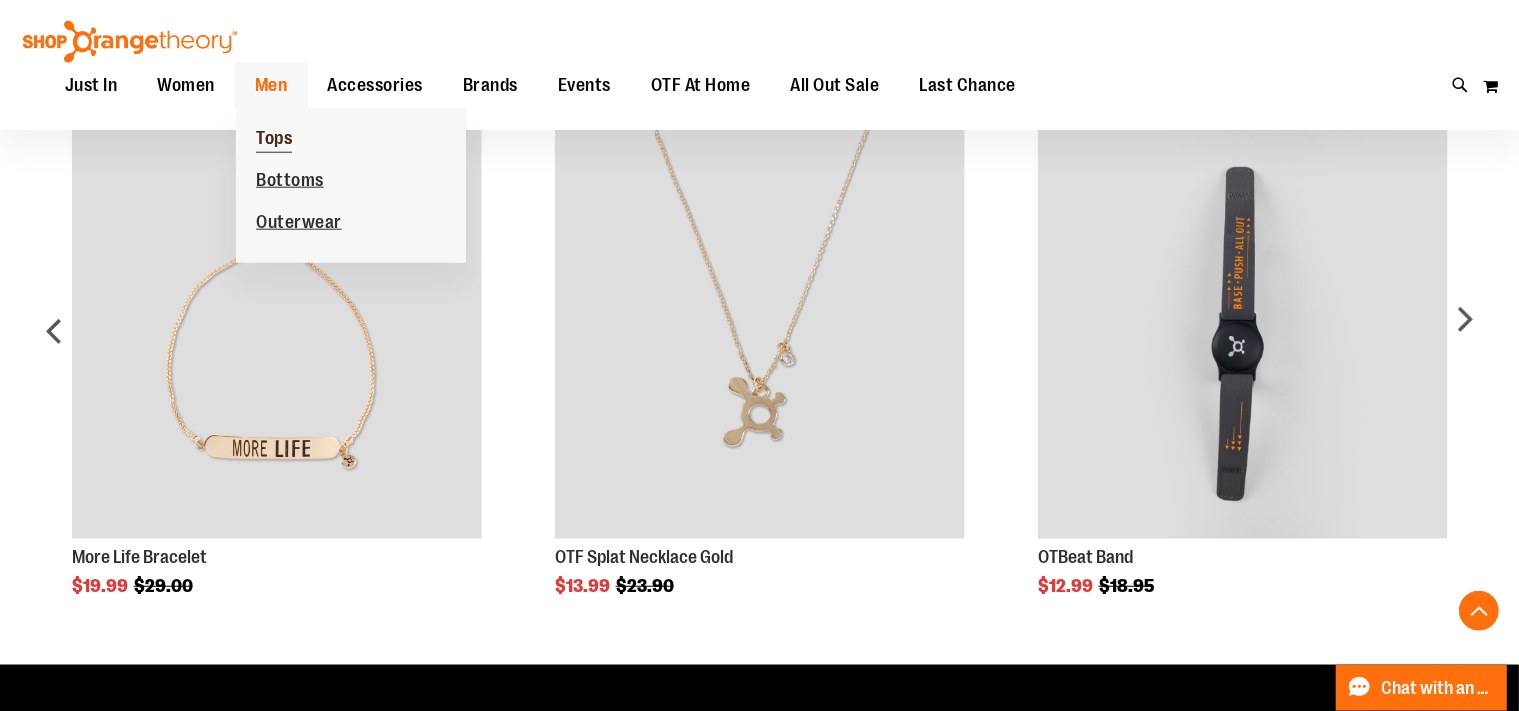 click on "Tops" at bounding box center (274, 140) 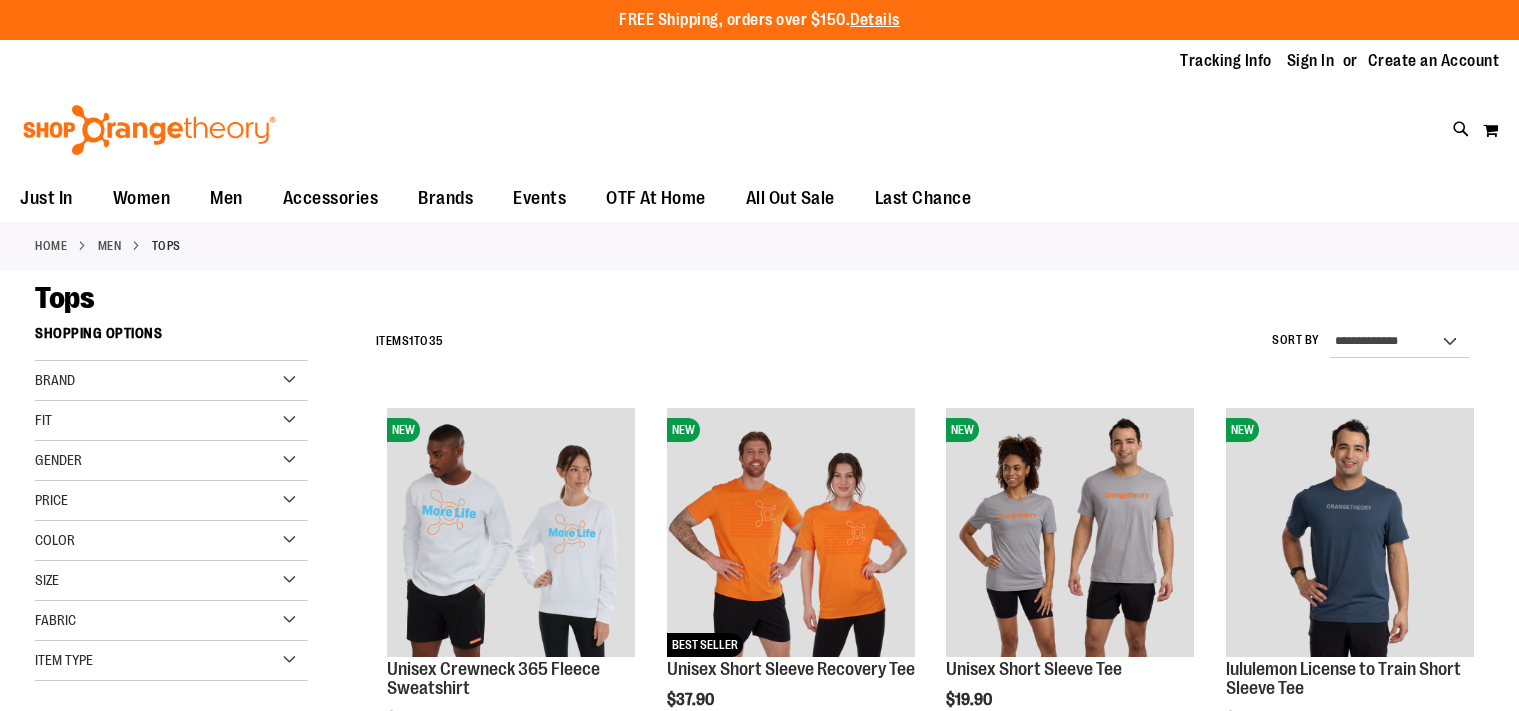 scroll, scrollTop: 0, scrollLeft: 0, axis: both 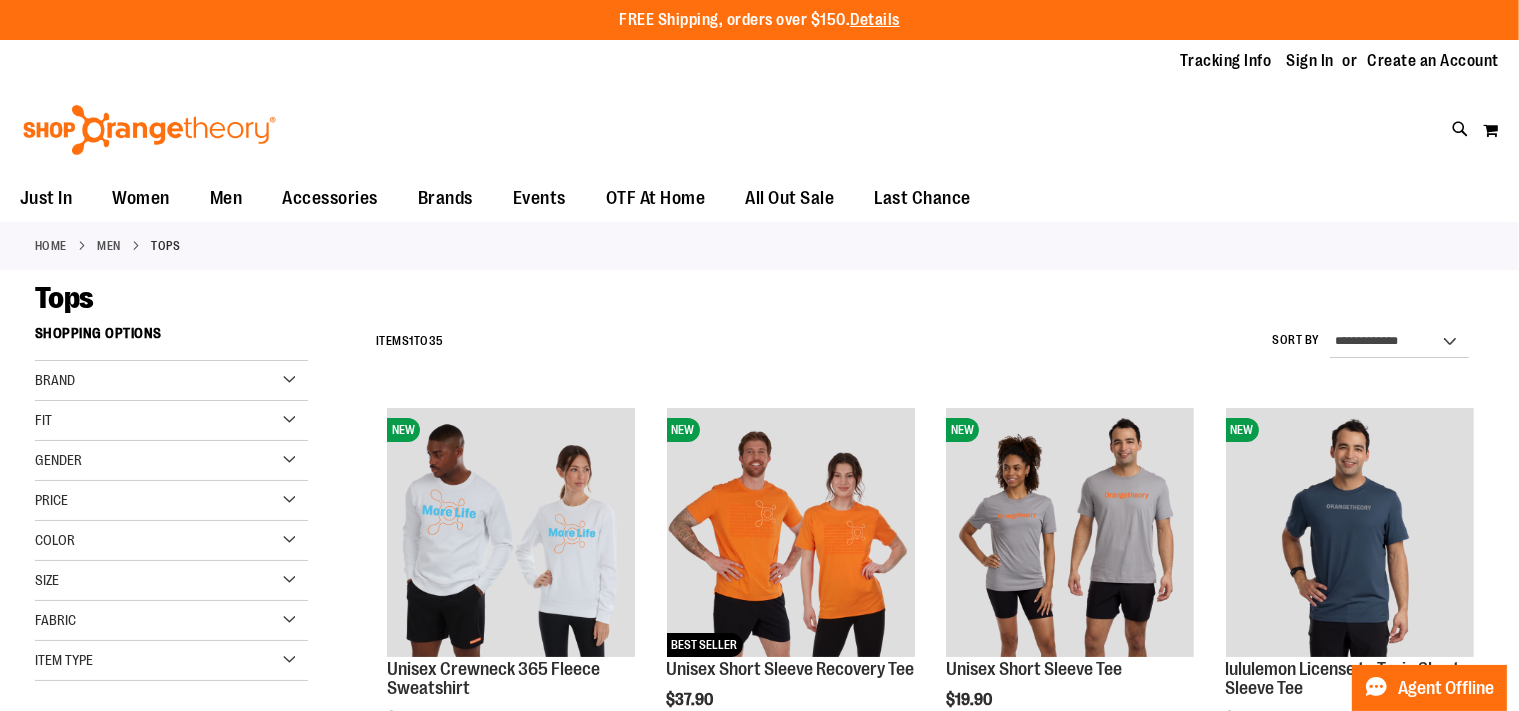 type on "**********" 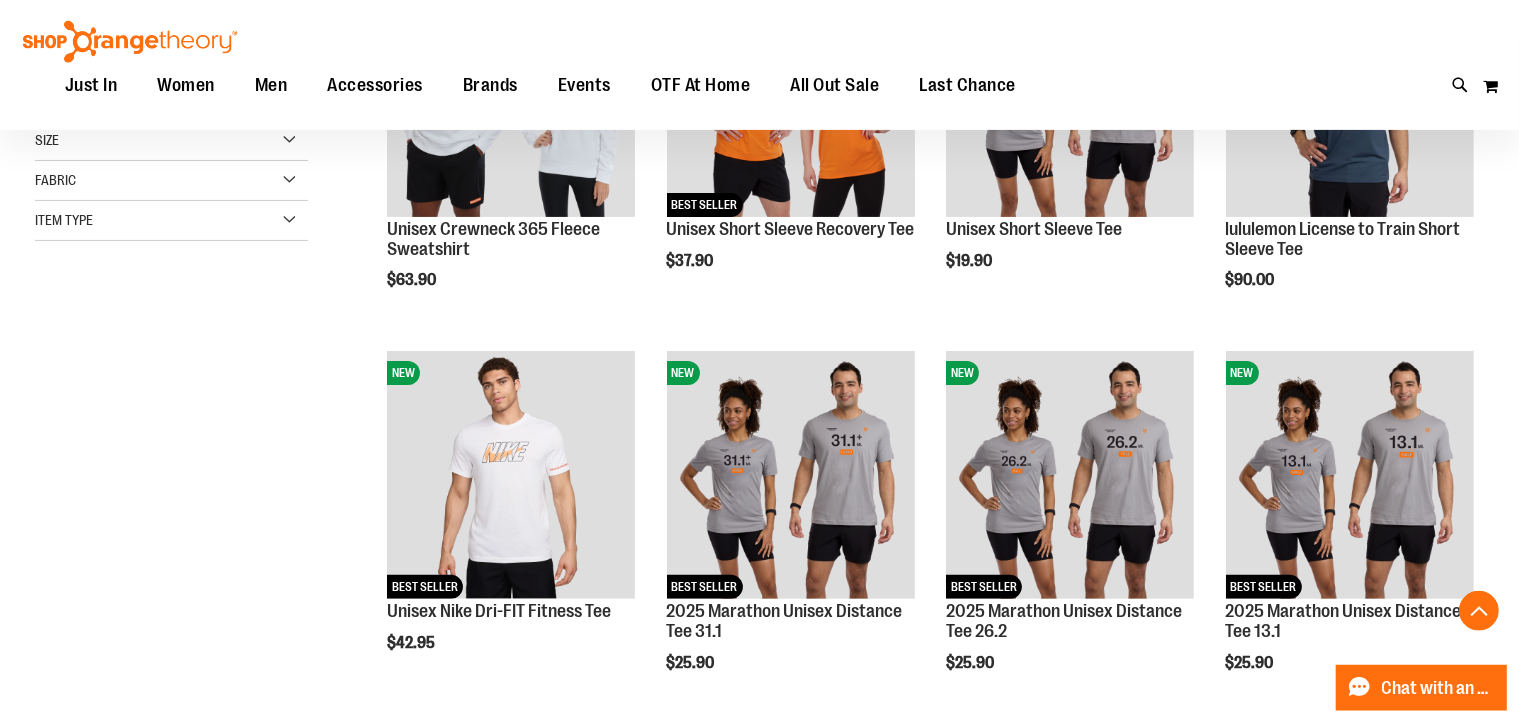 scroll, scrollTop: 451, scrollLeft: 0, axis: vertical 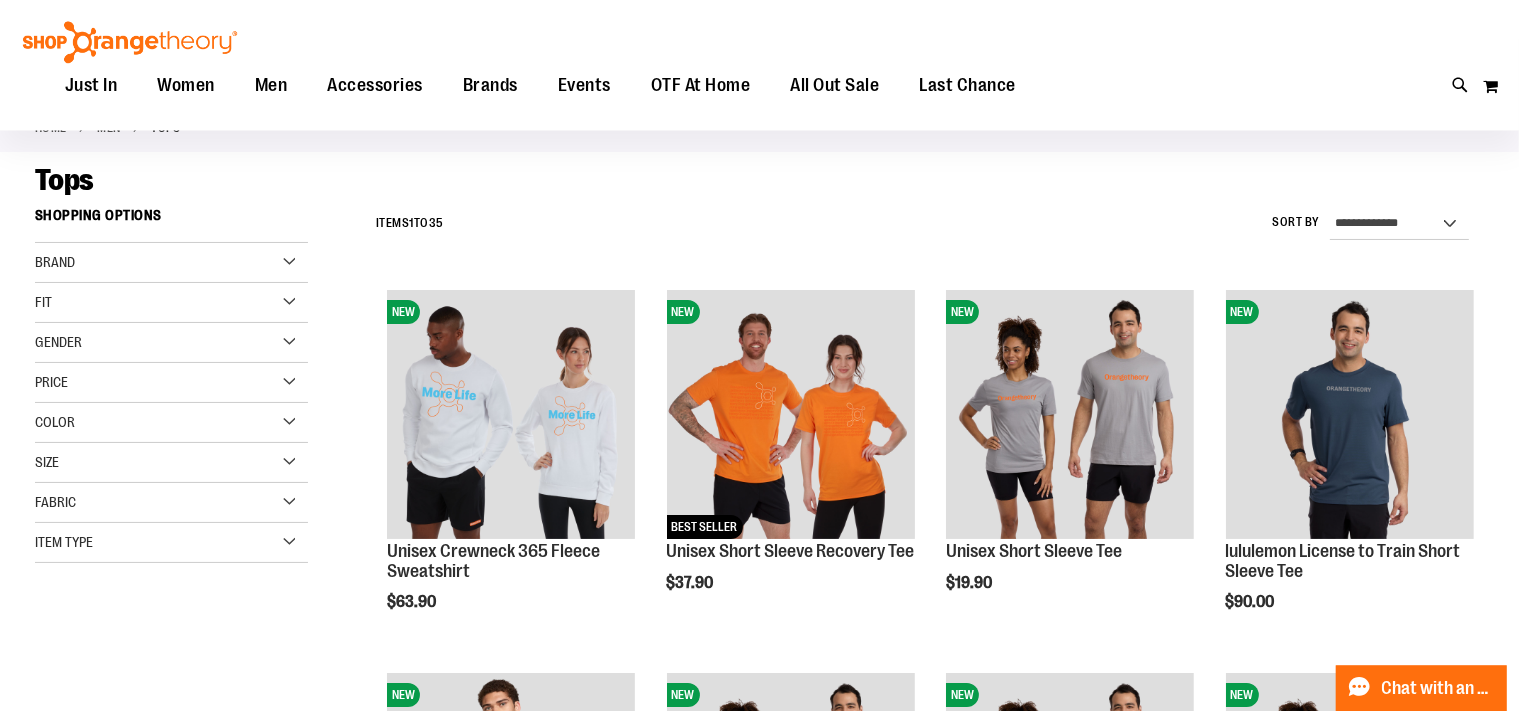 click on "Gender" at bounding box center [171, 343] 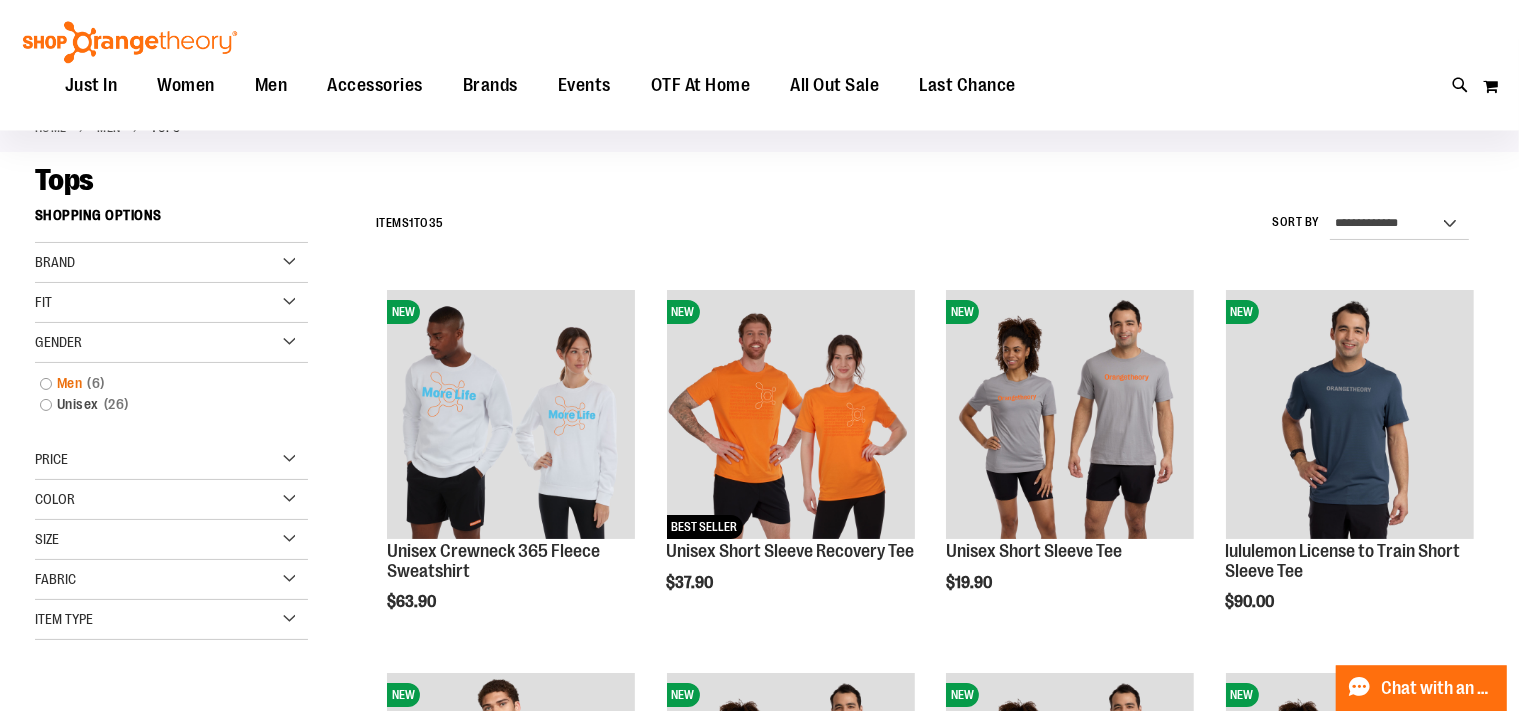click on "Men                                             6
items" at bounding box center [161, 383] 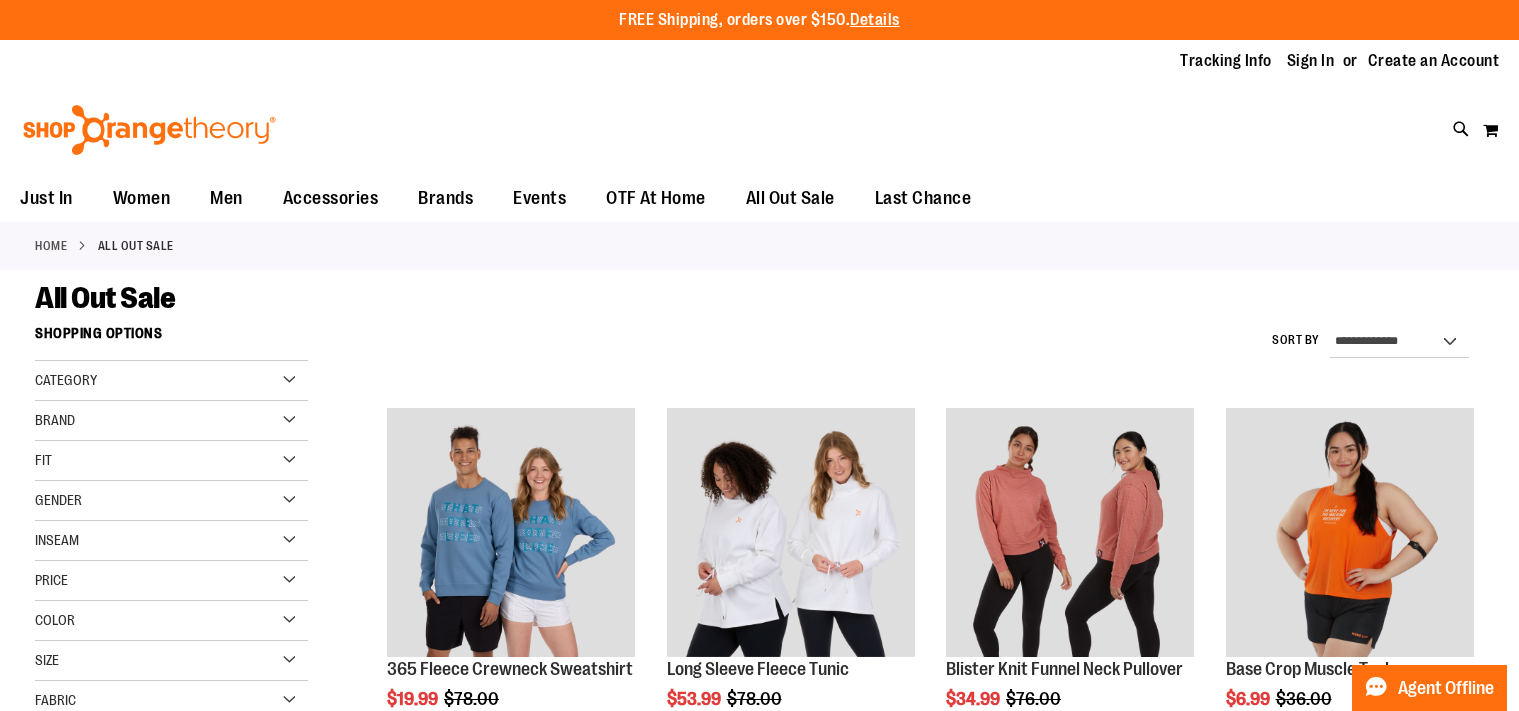 scroll, scrollTop: 0, scrollLeft: 0, axis: both 